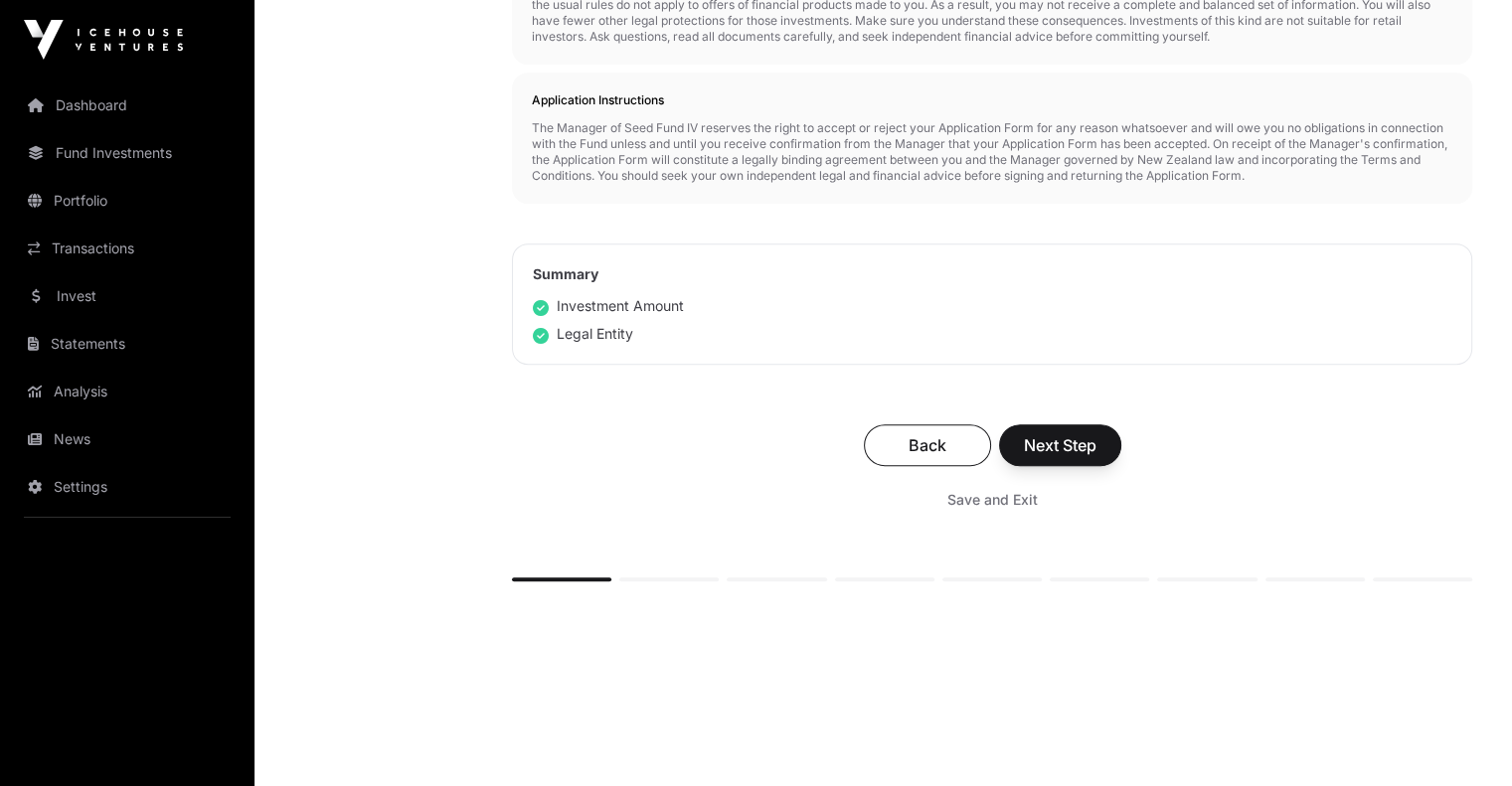 scroll, scrollTop: 994, scrollLeft: 0, axis: vertical 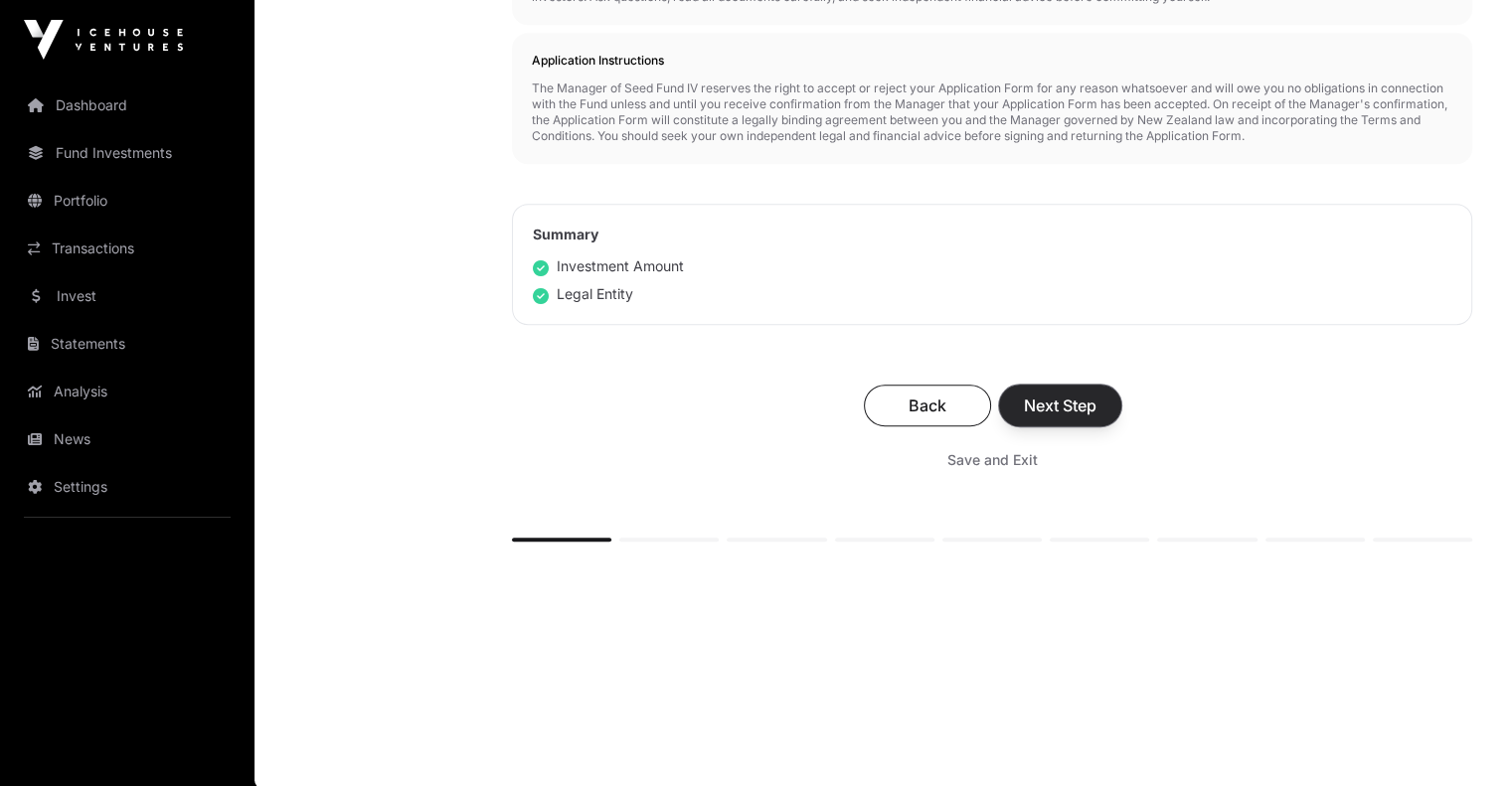 click on "Next Step" 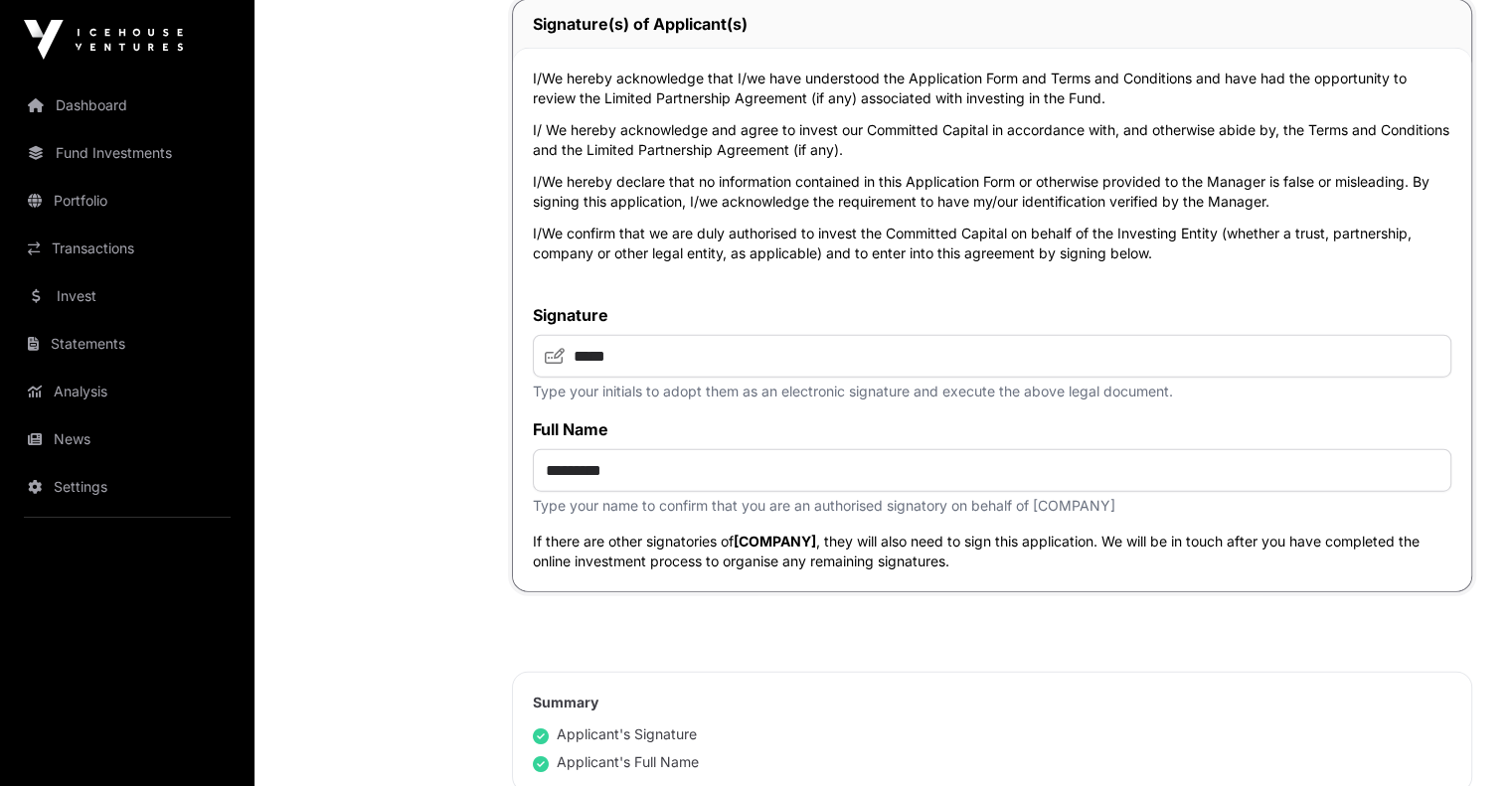 scroll, scrollTop: 4770, scrollLeft: 0, axis: vertical 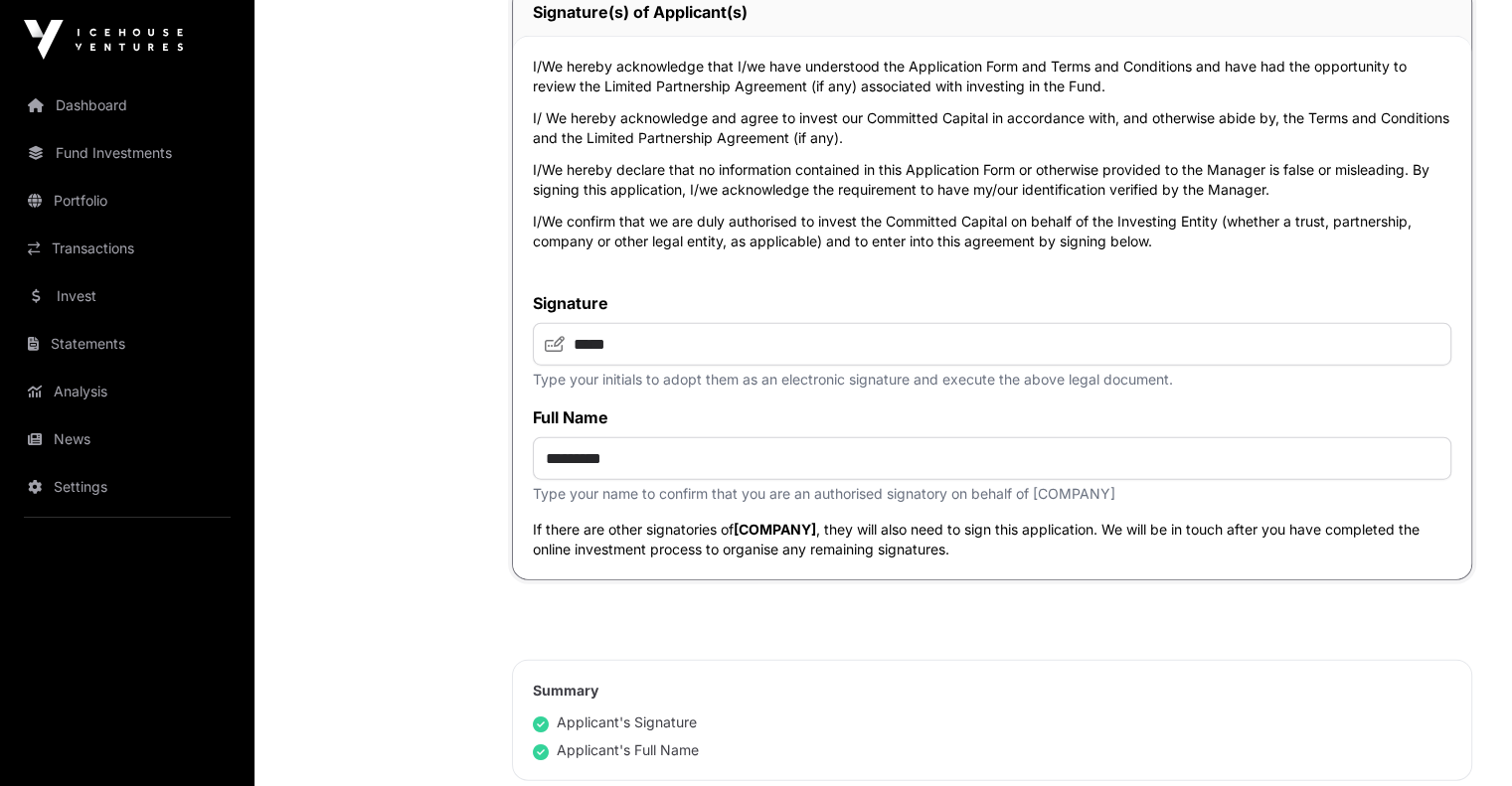 click 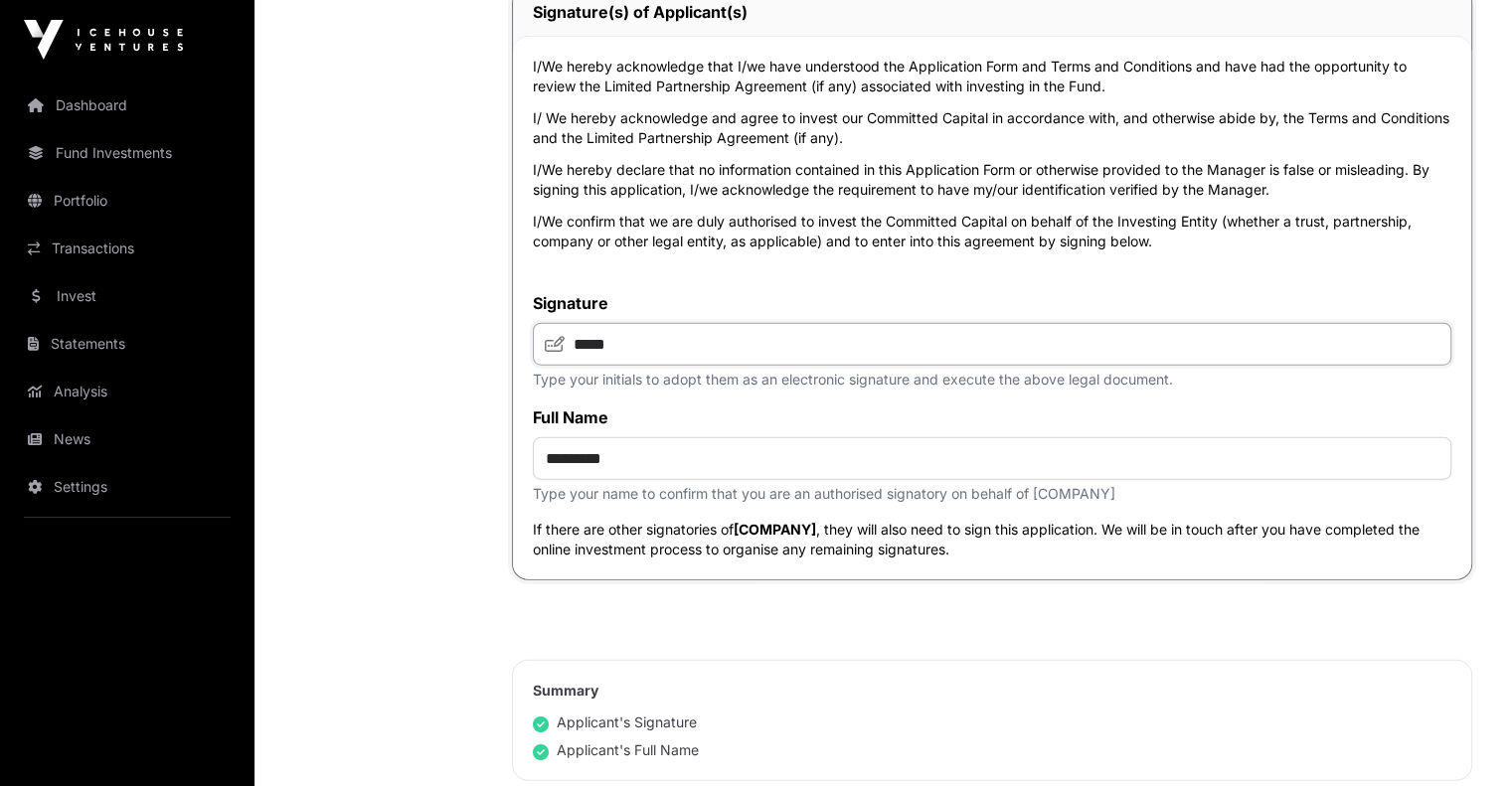 click on "*****" 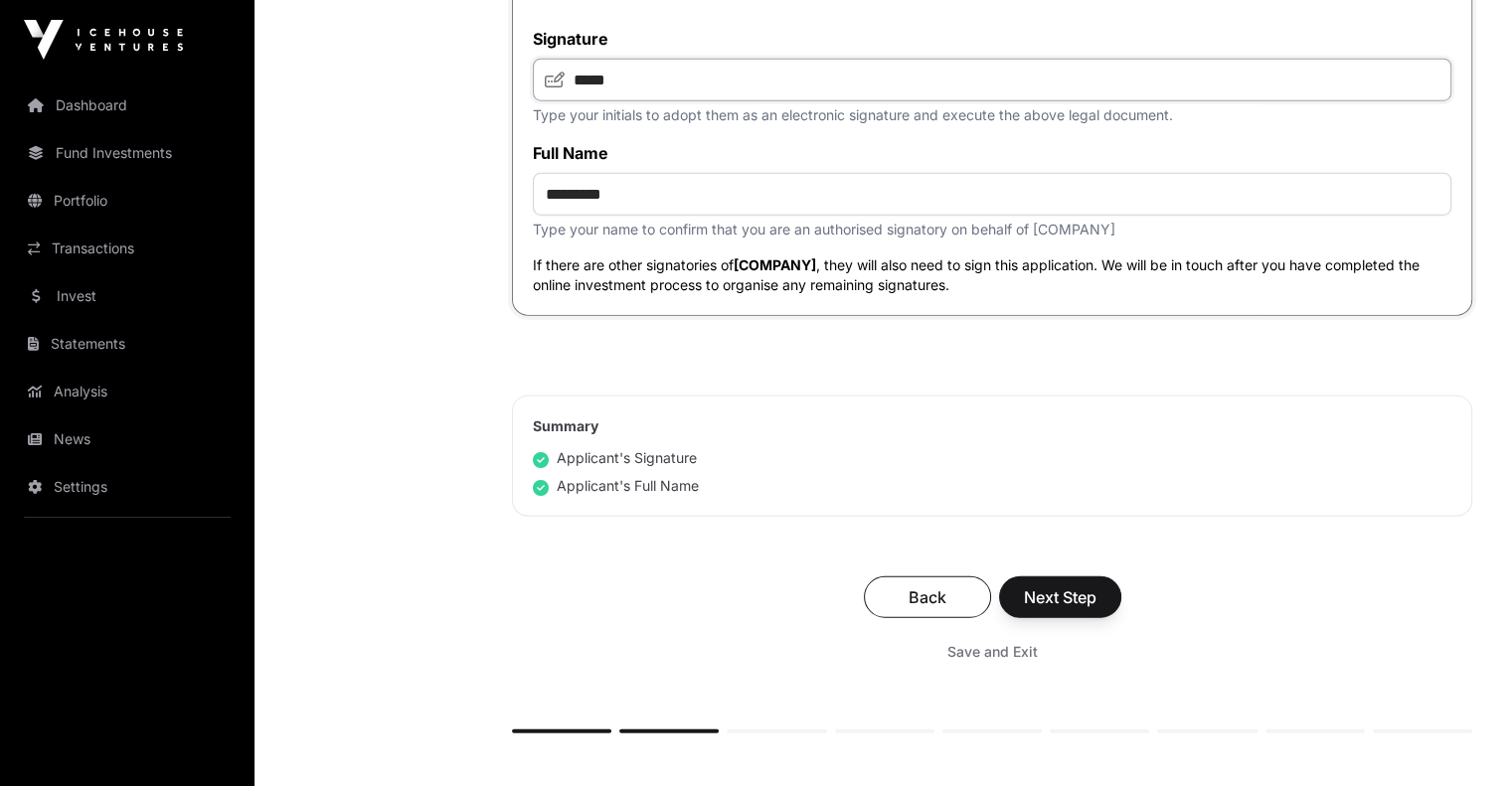 scroll, scrollTop: 5068, scrollLeft: 0, axis: vertical 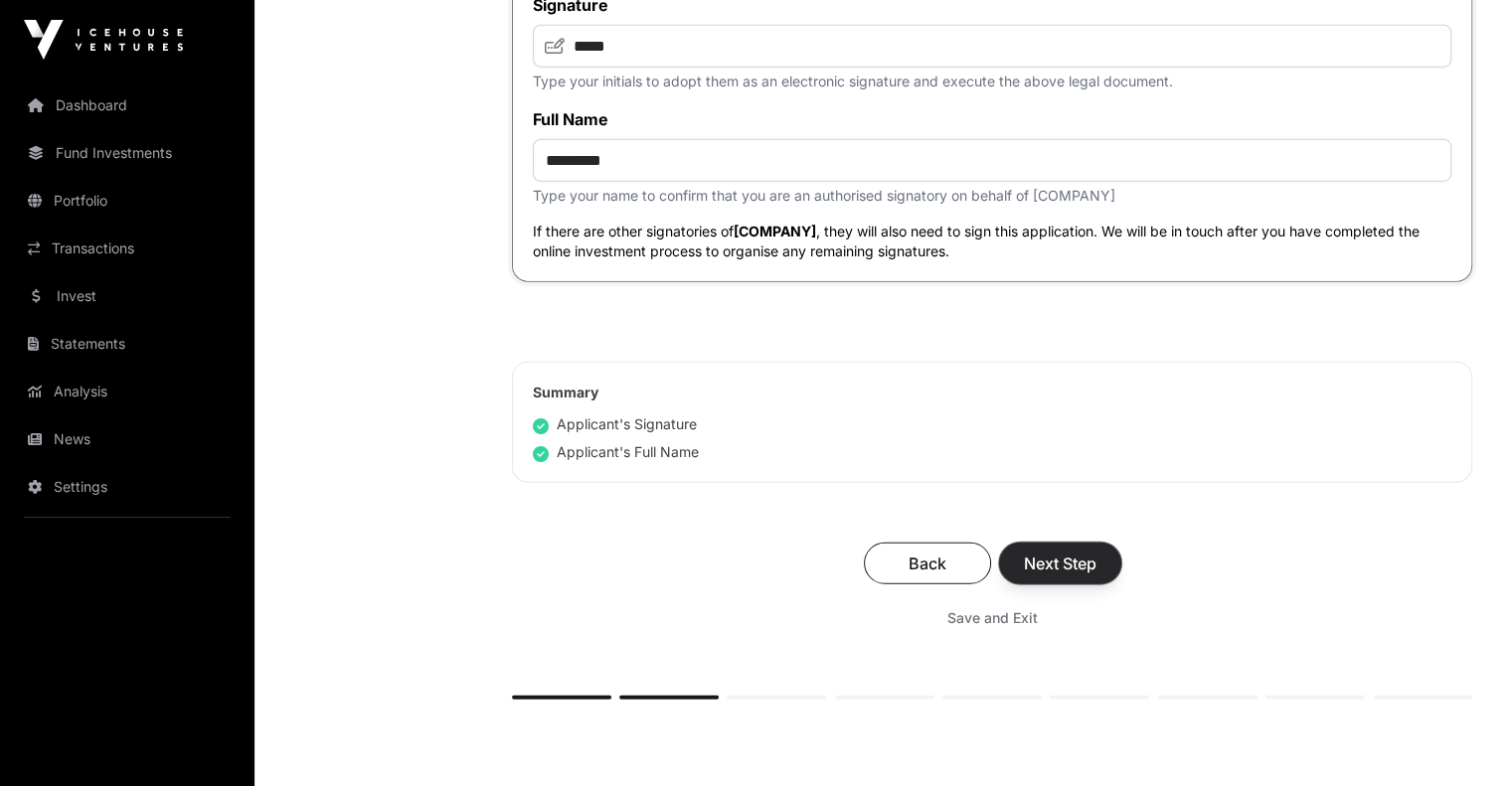 click on "Next Step" 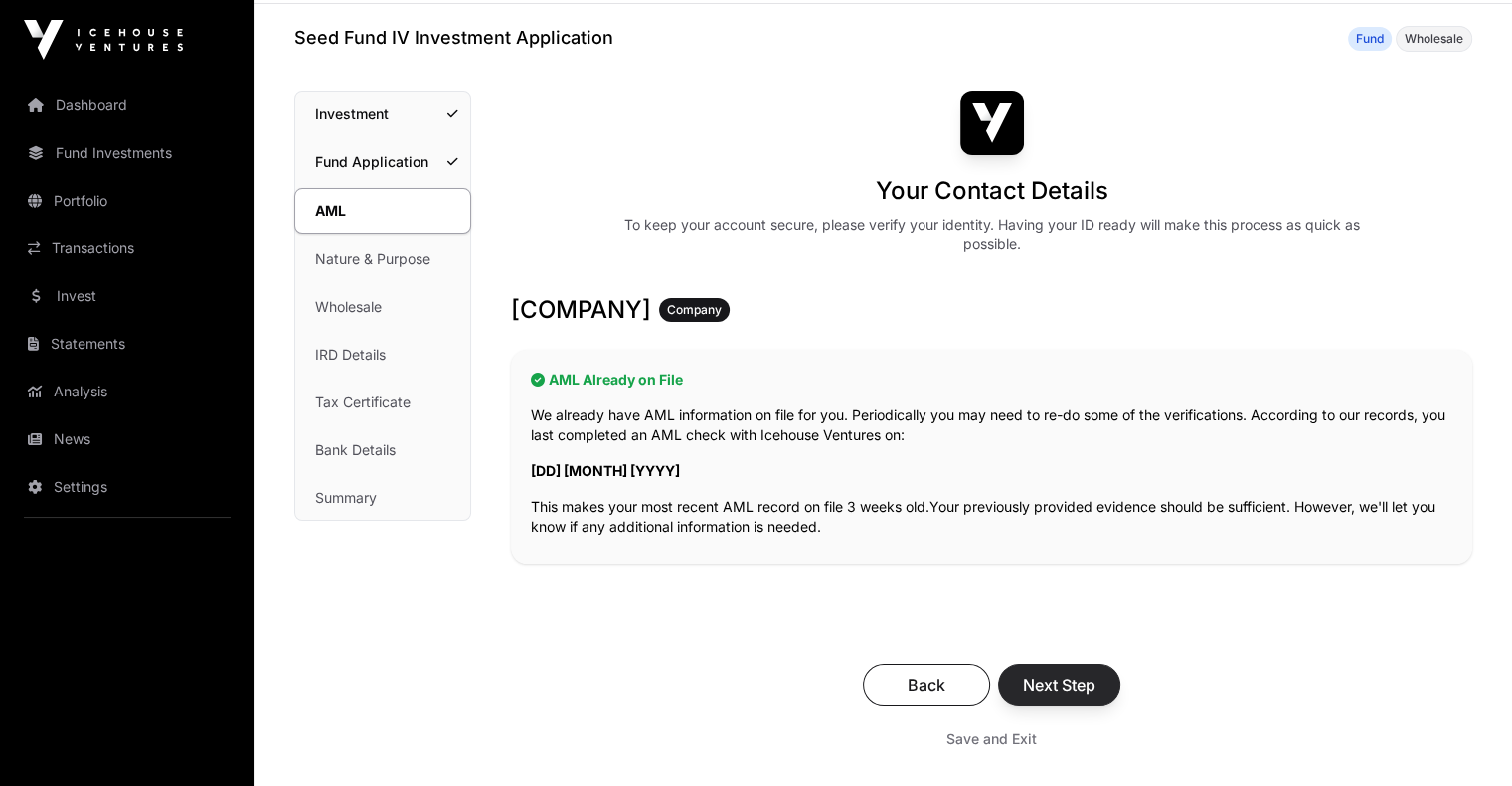 scroll, scrollTop: 199, scrollLeft: 0, axis: vertical 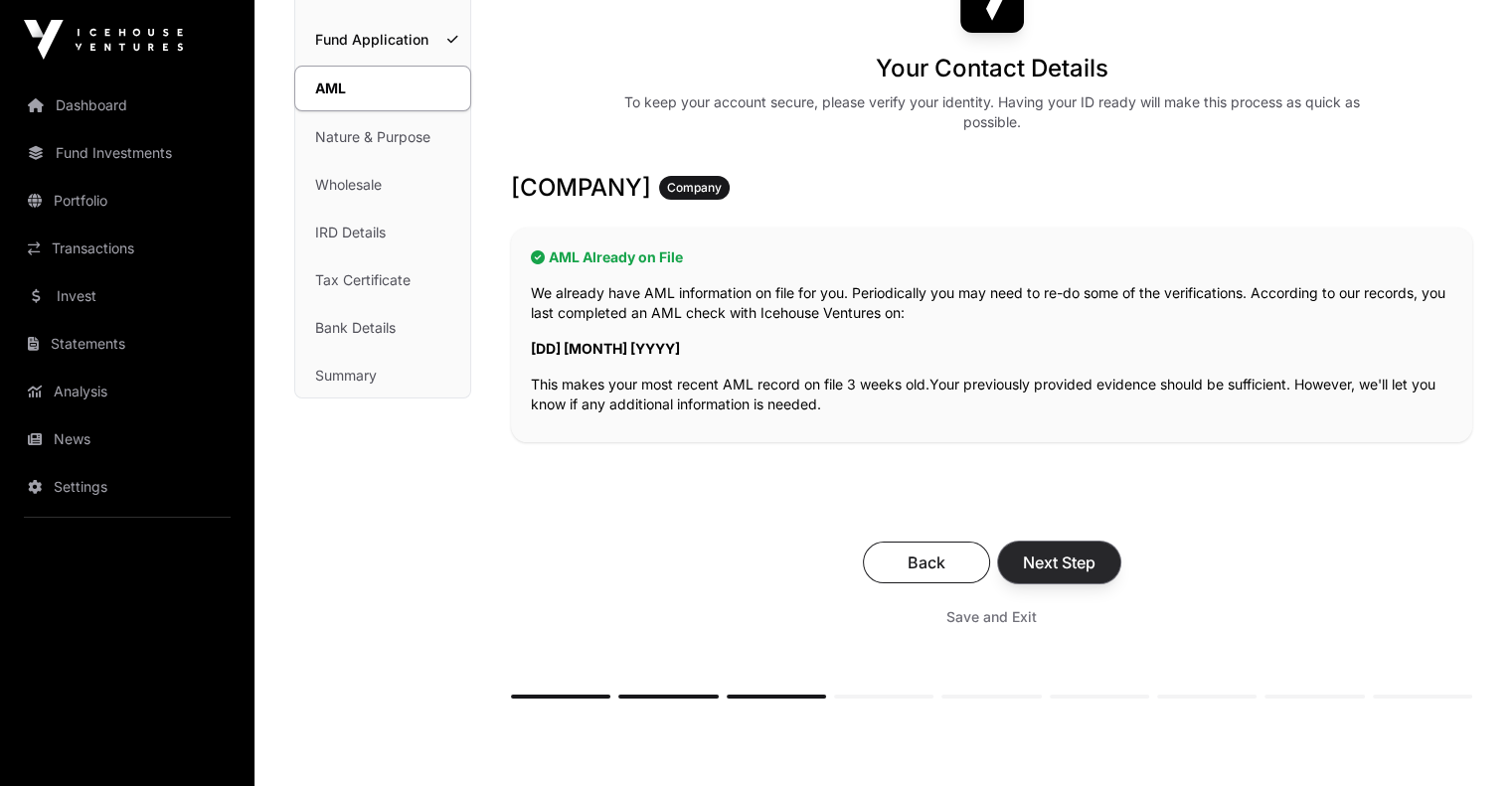 click on "Next Step" 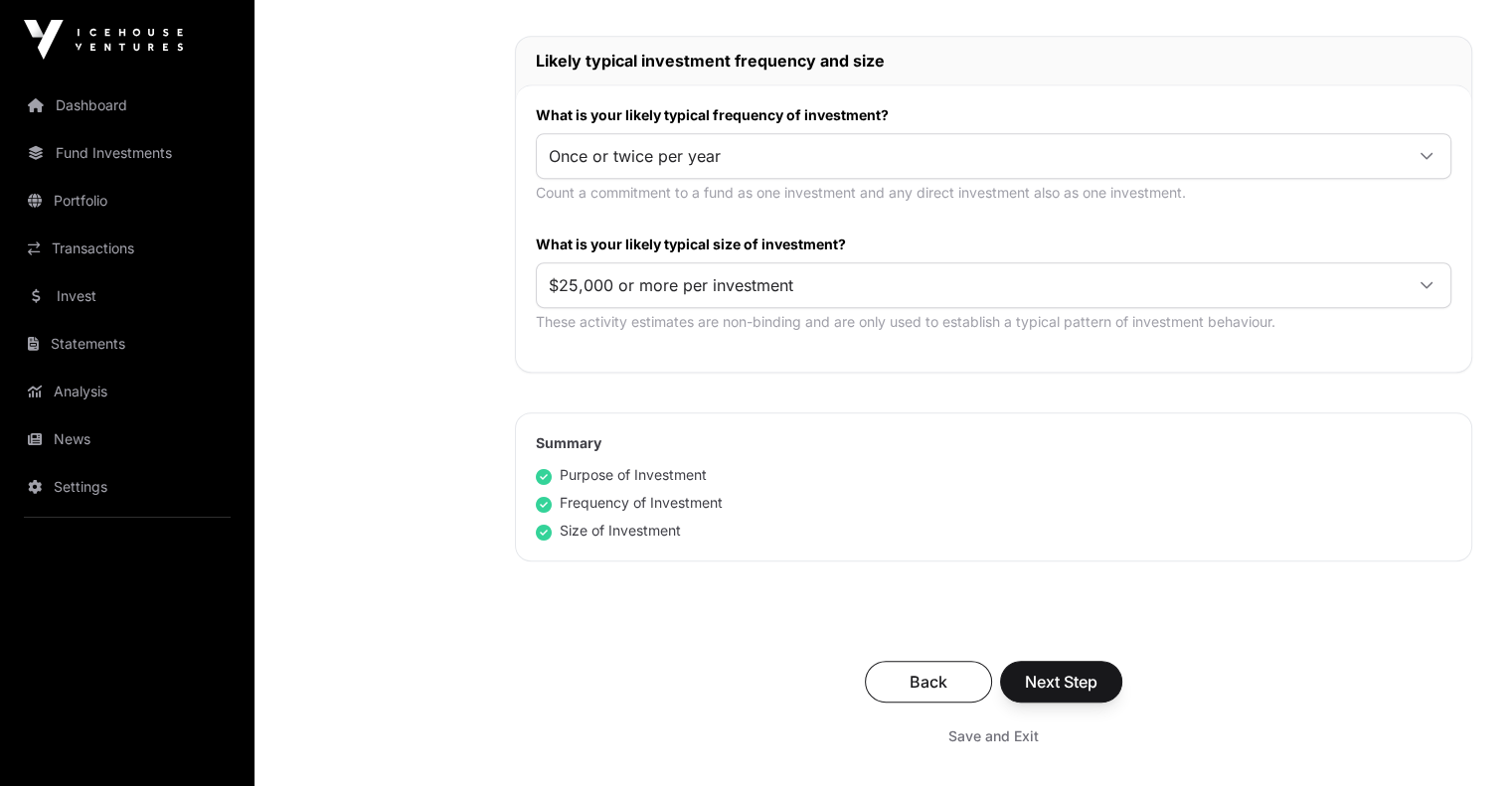 scroll, scrollTop: 1192, scrollLeft: 0, axis: vertical 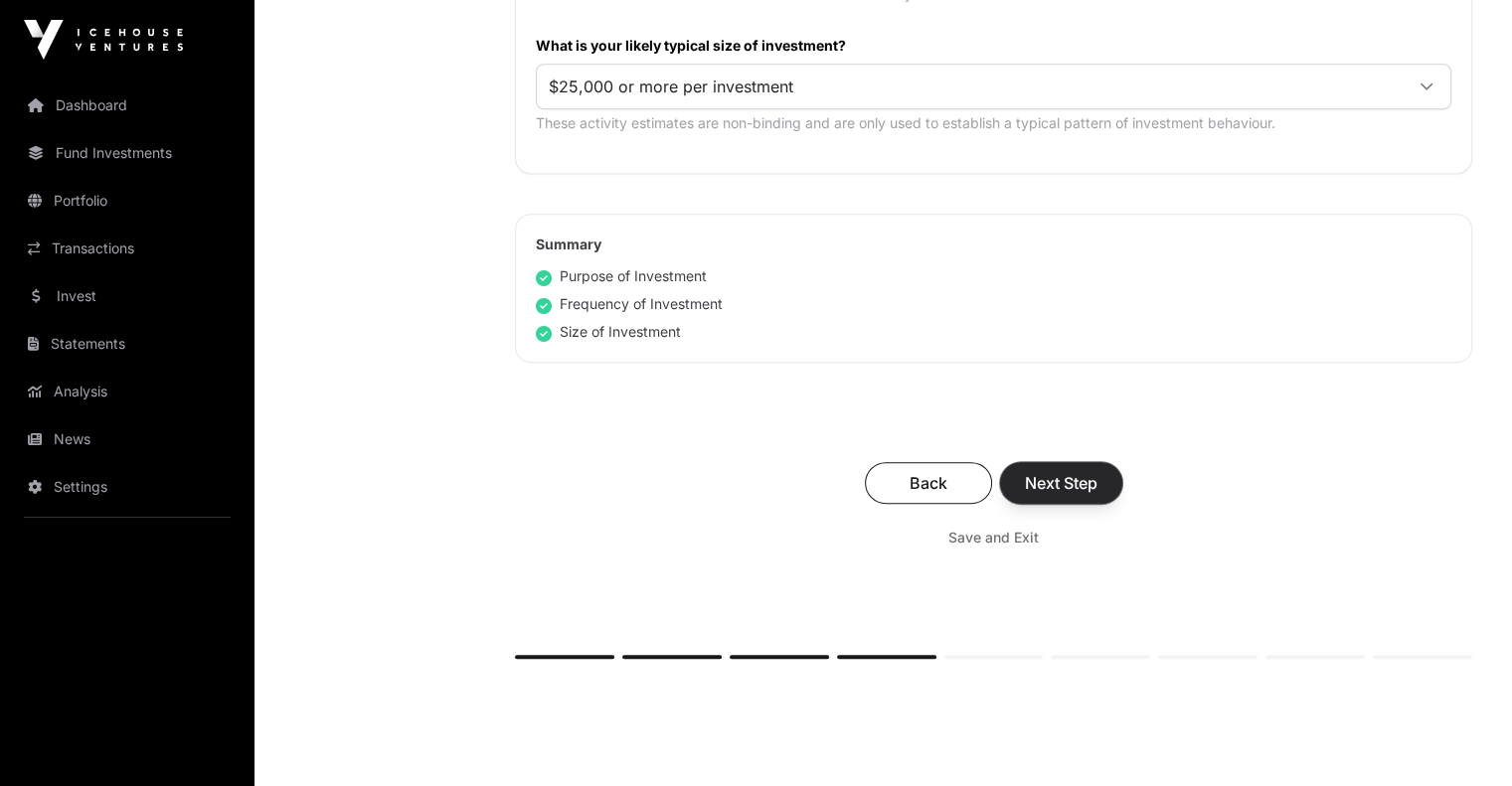 click on "Next Step" 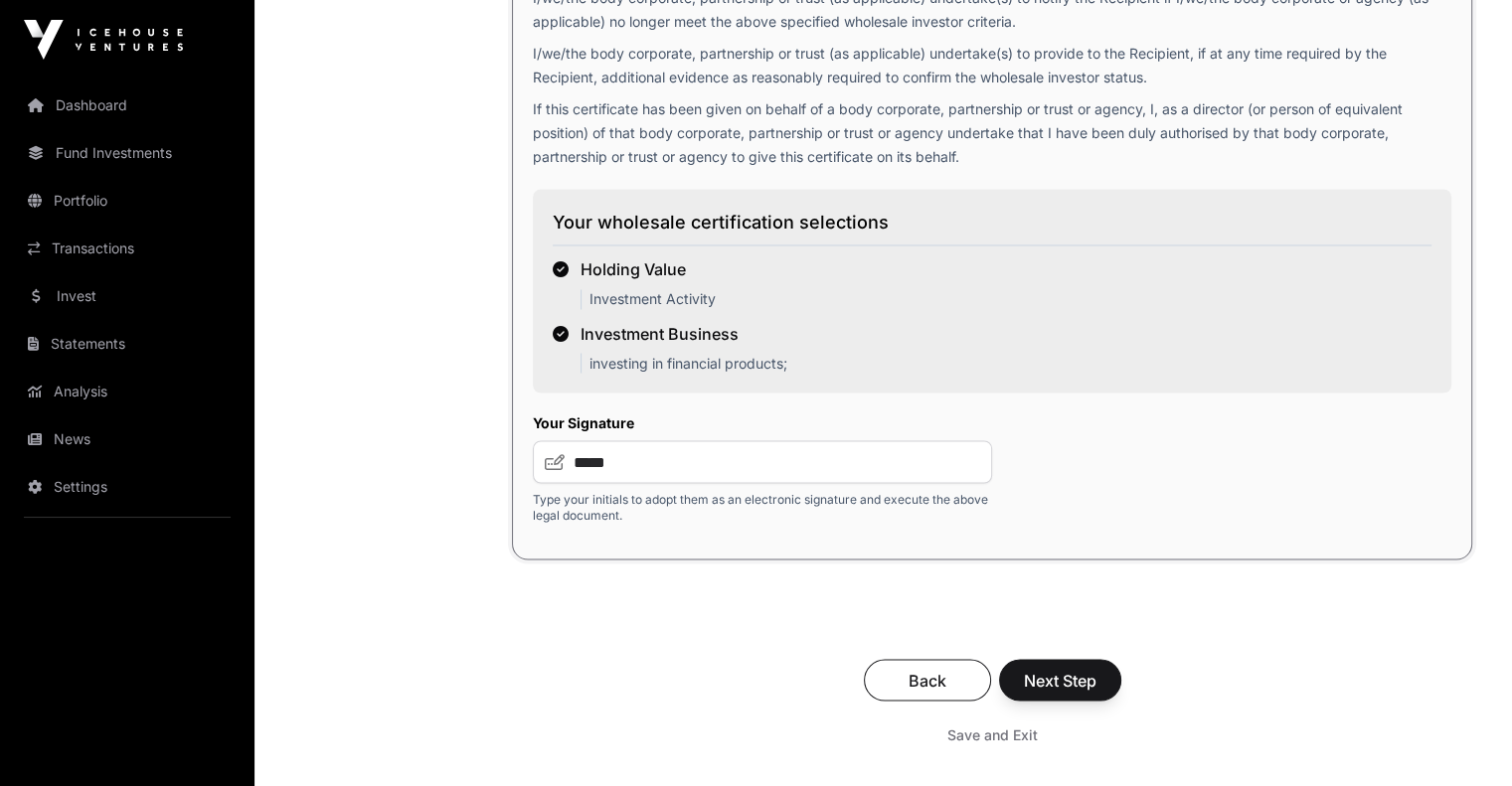 scroll, scrollTop: 3478, scrollLeft: 0, axis: vertical 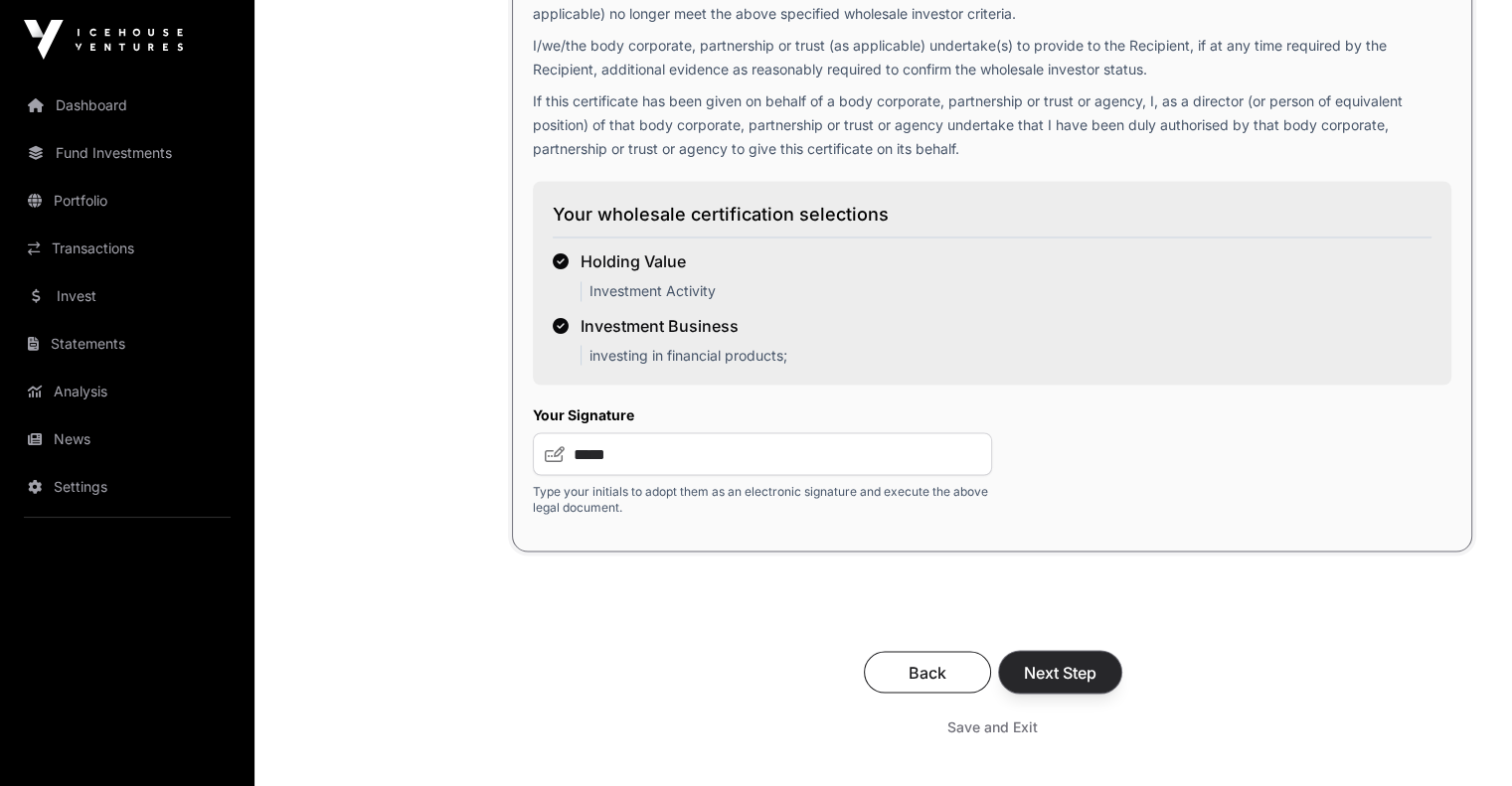 click on "Next Step" 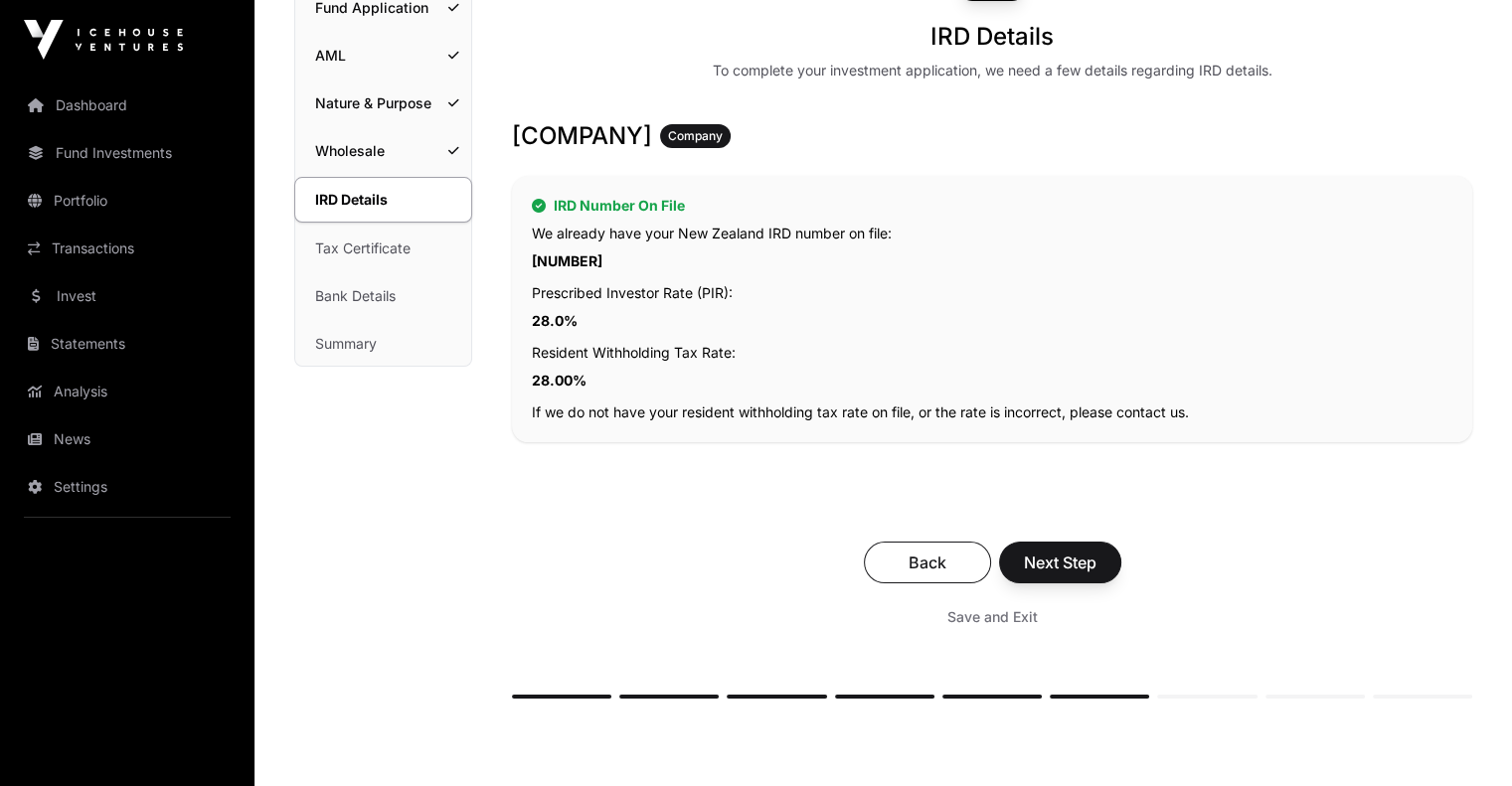 scroll, scrollTop: 298, scrollLeft: 0, axis: vertical 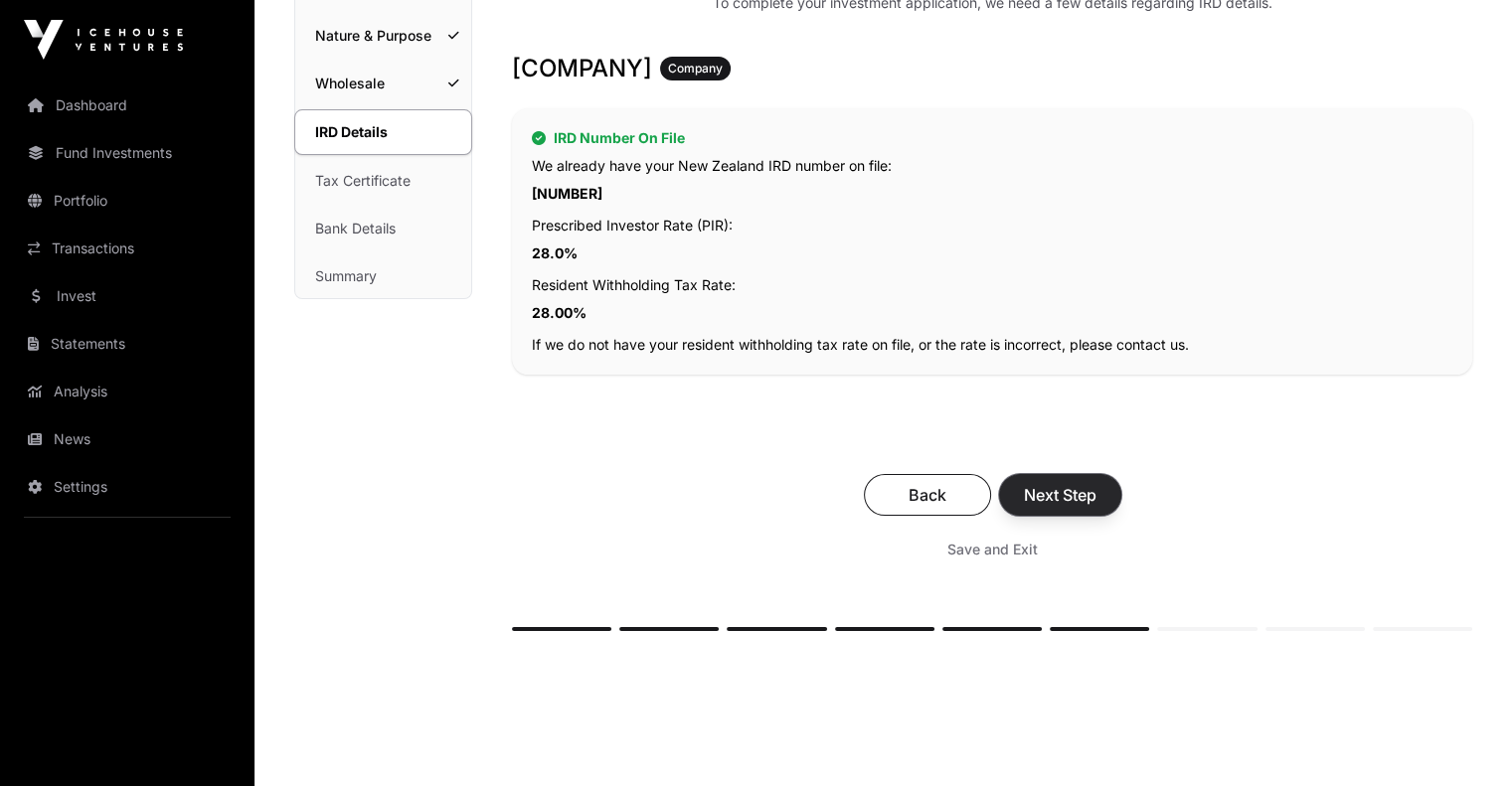 click on "Next Step" 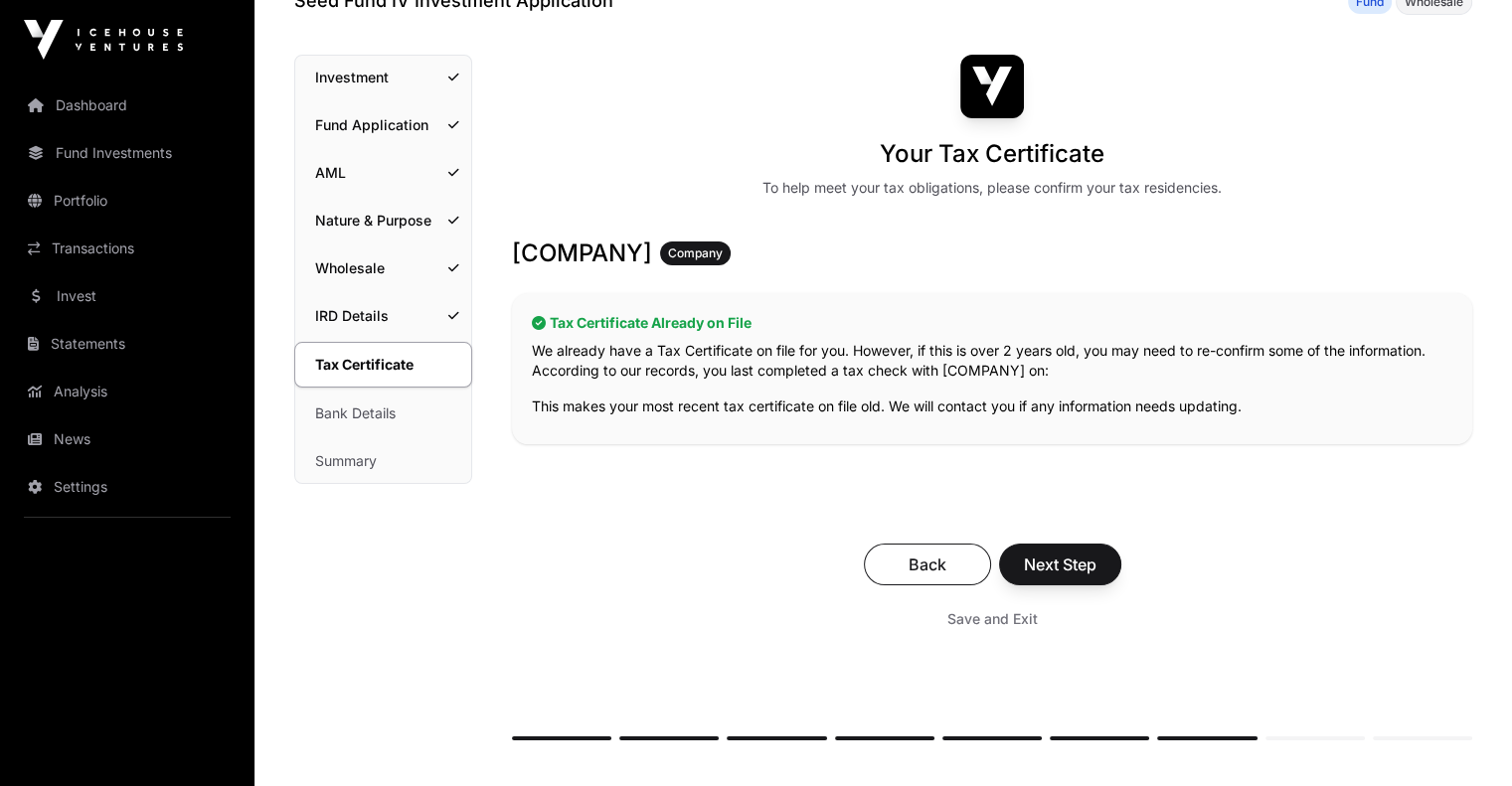 scroll, scrollTop: 199, scrollLeft: 0, axis: vertical 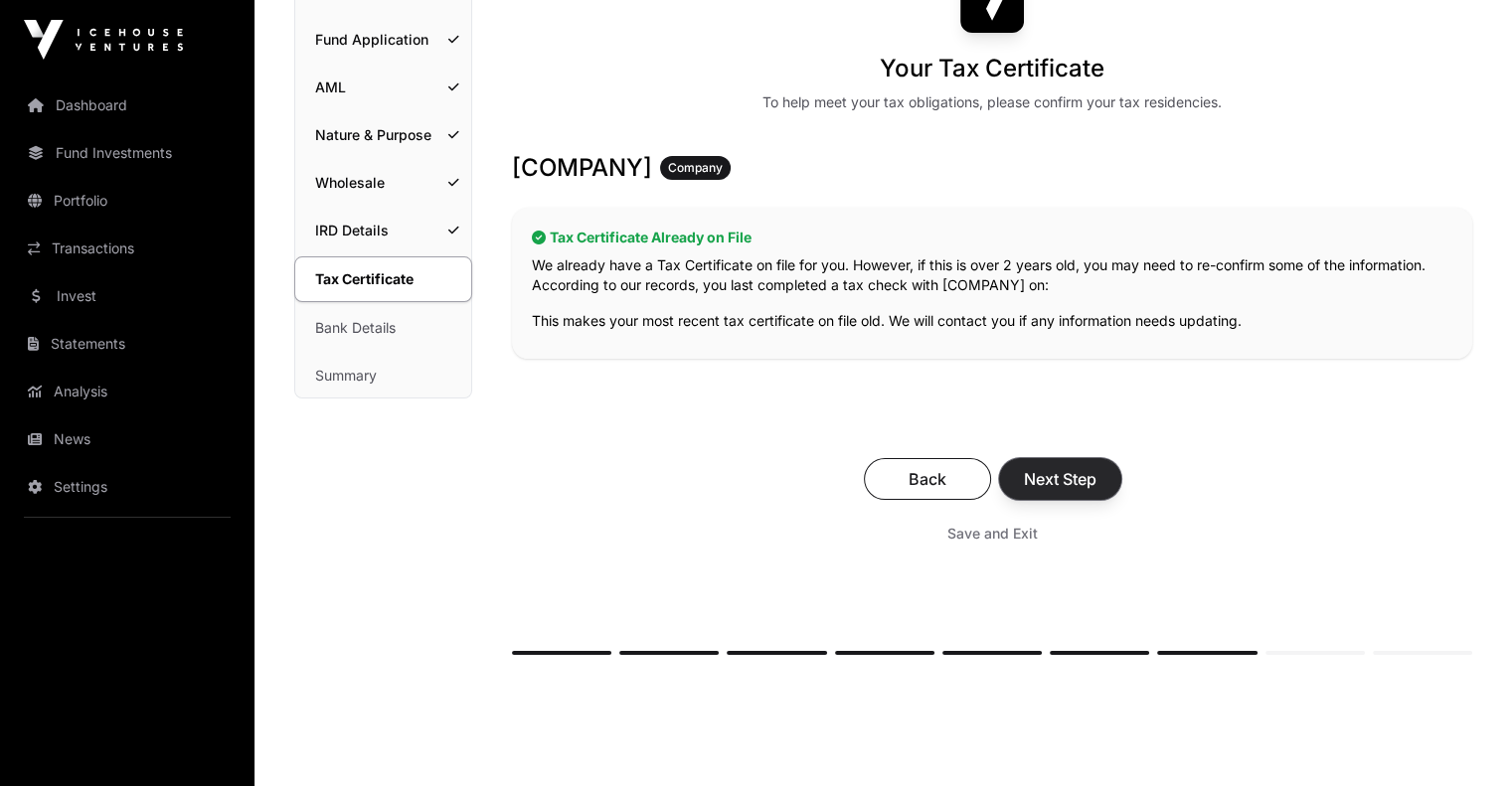 click on "Next Step" 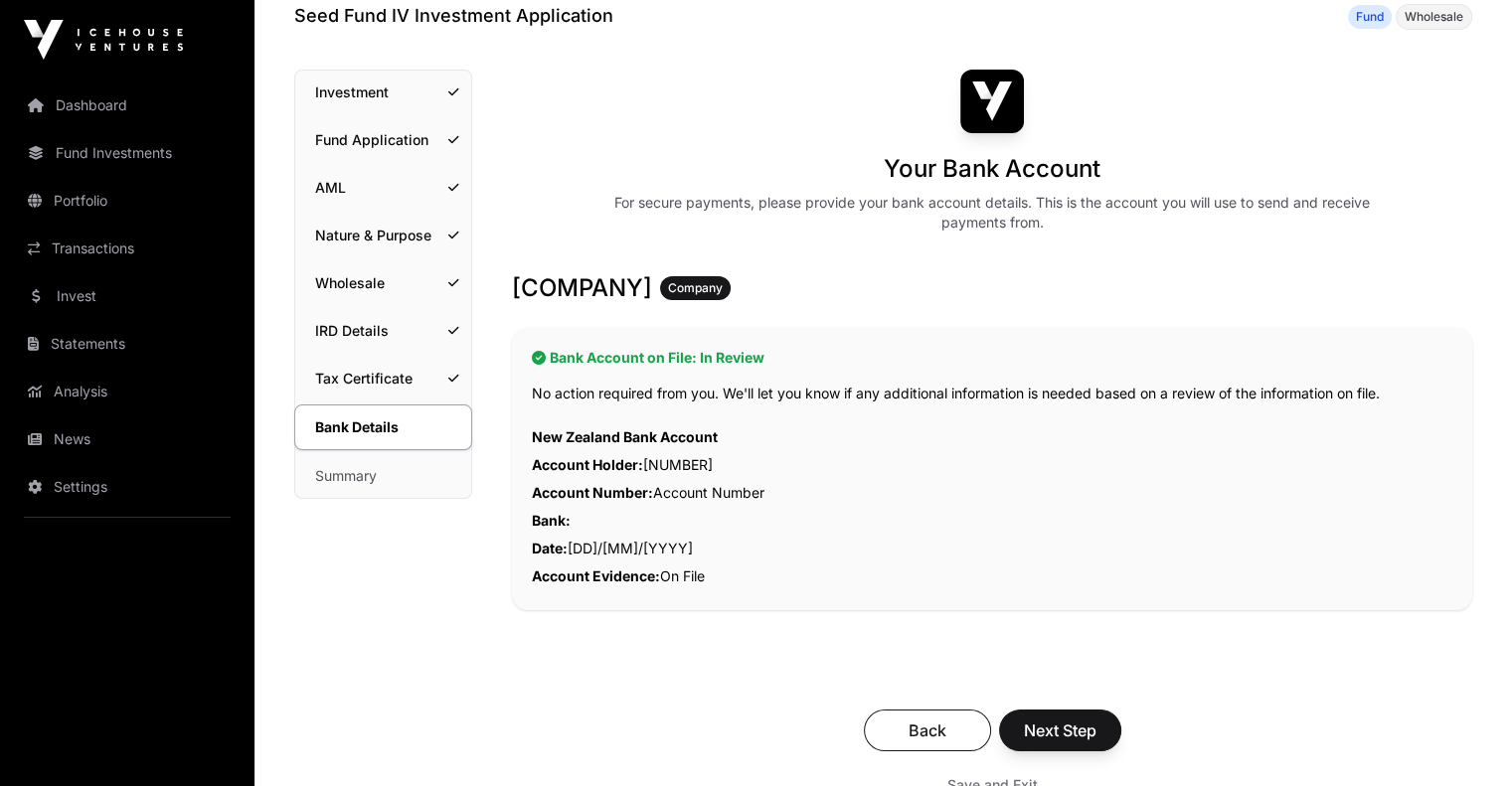 scroll, scrollTop: 99, scrollLeft: 0, axis: vertical 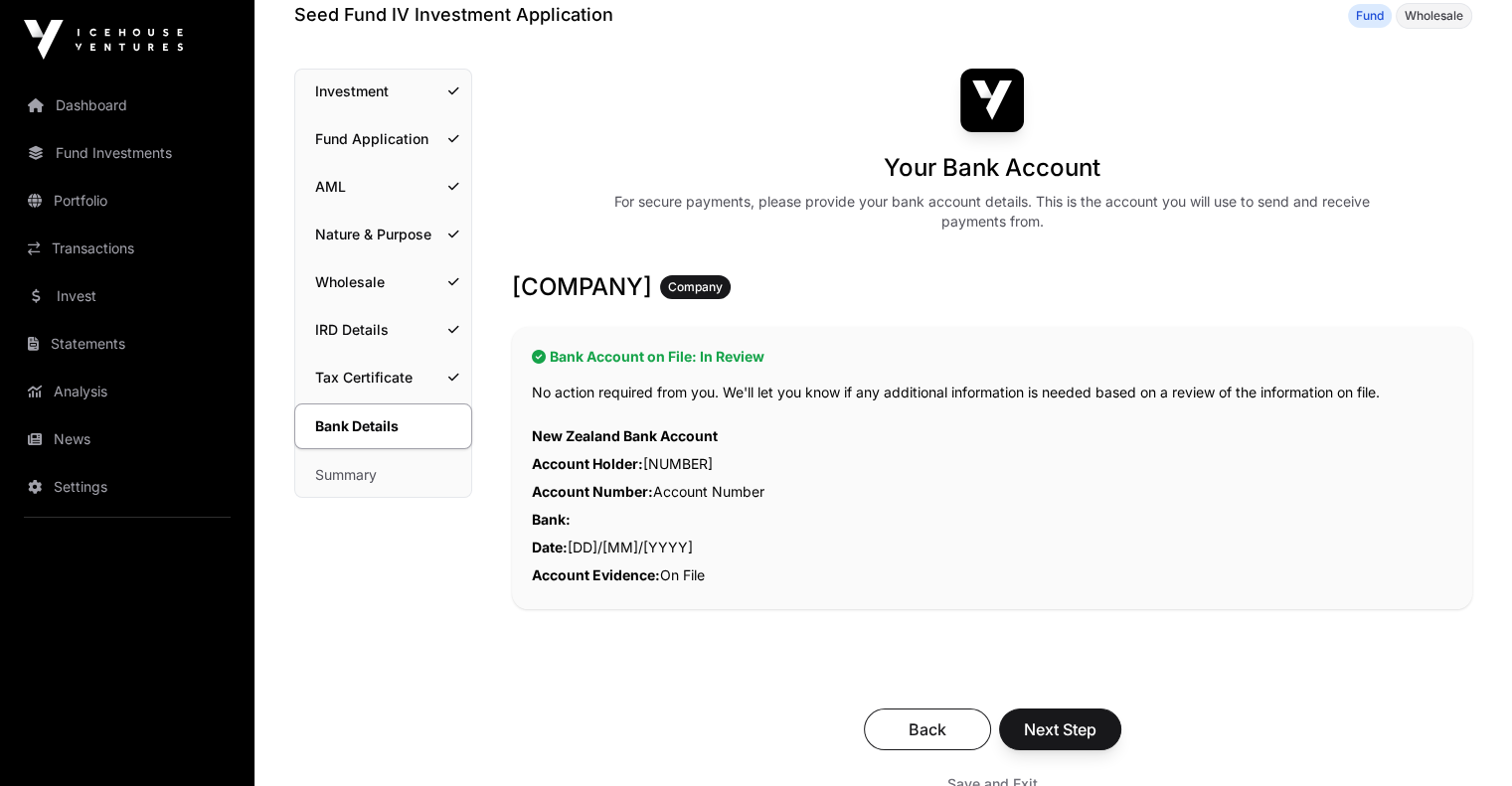 click on "Bank:" 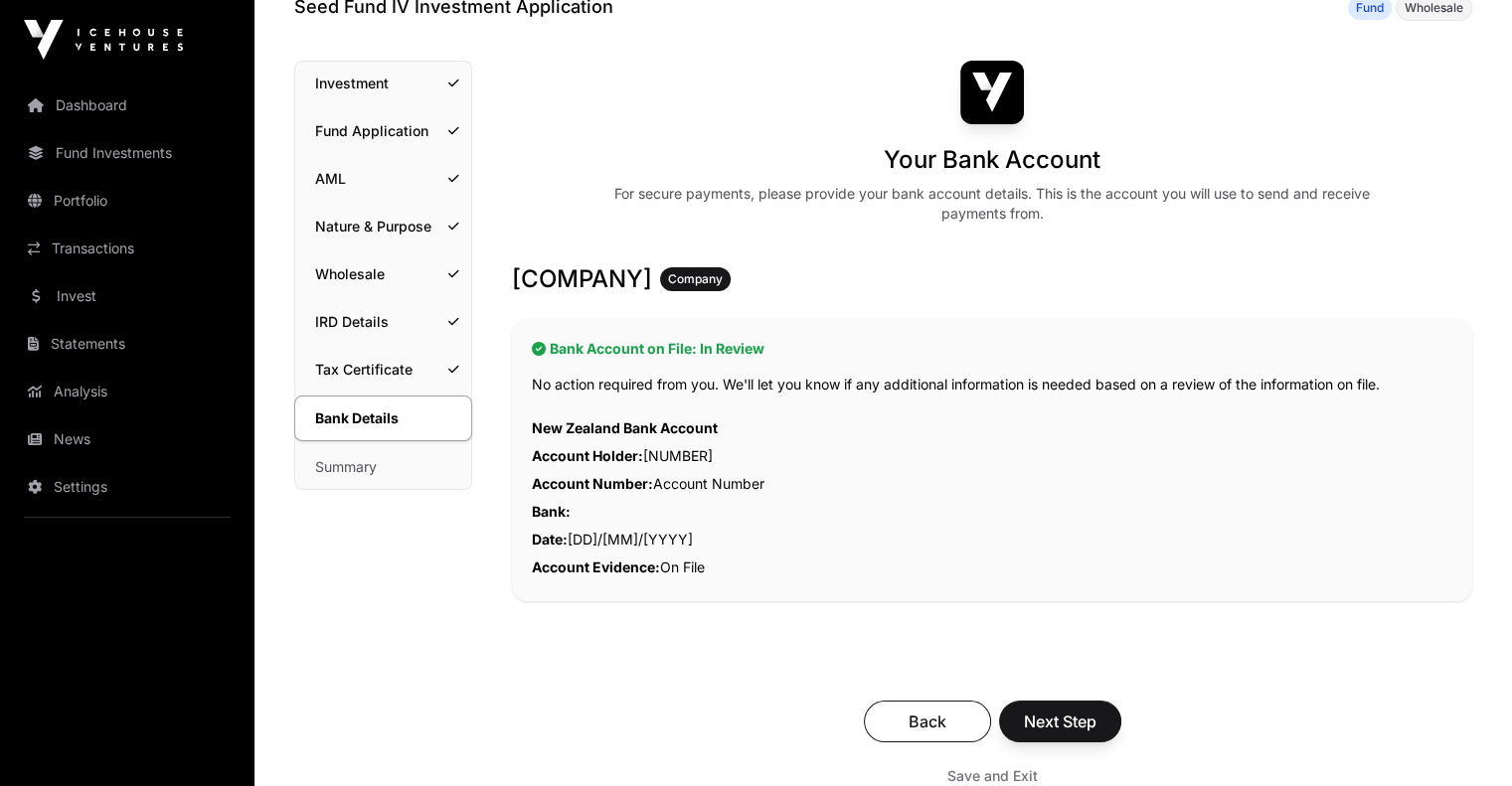 scroll, scrollTop: 99, scrollLeft: 0, axis: vertical 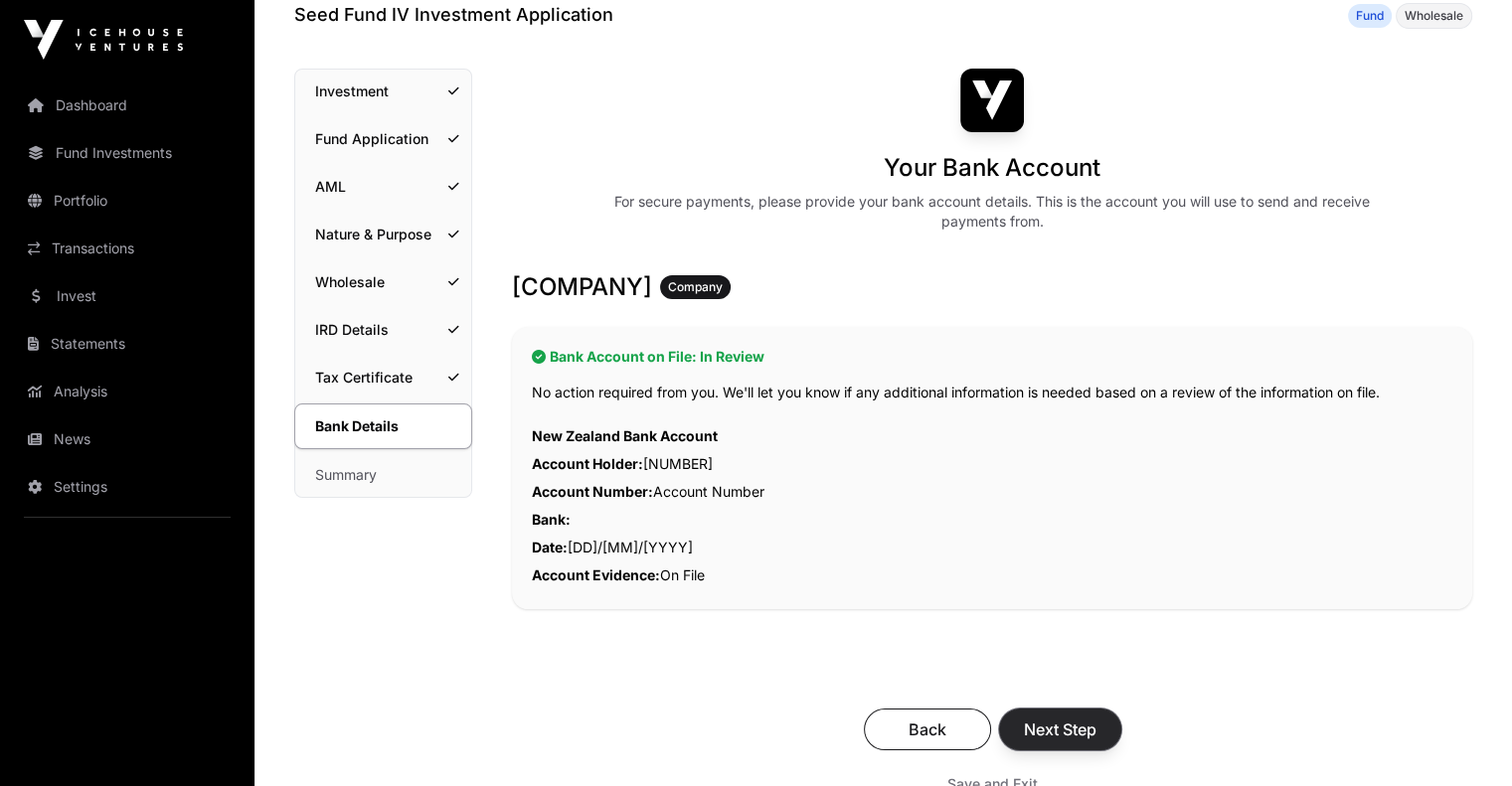 click on "Next Step" 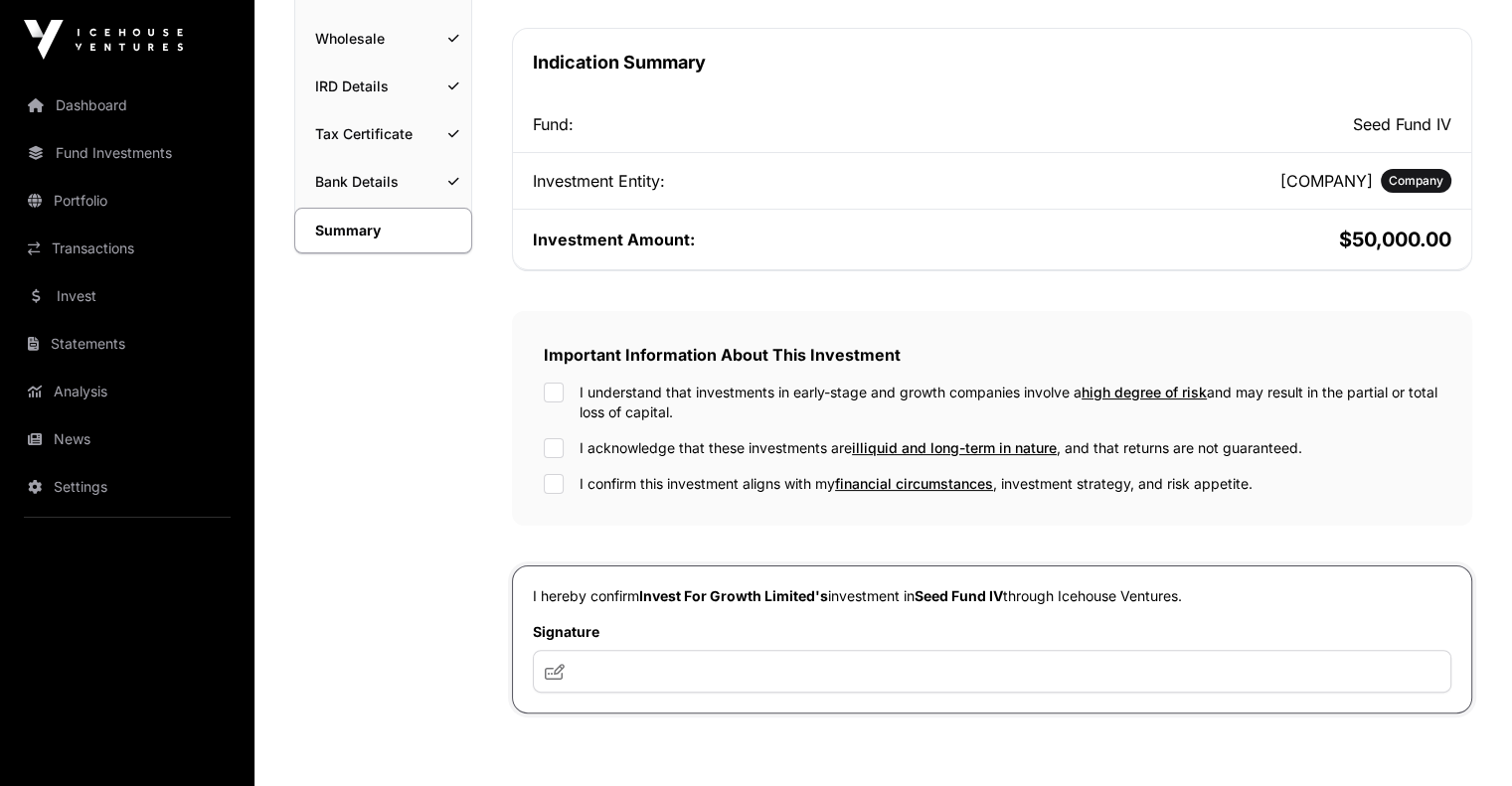 scroll, scrollTop: 397, scrollLeft: 0, axis: vertical 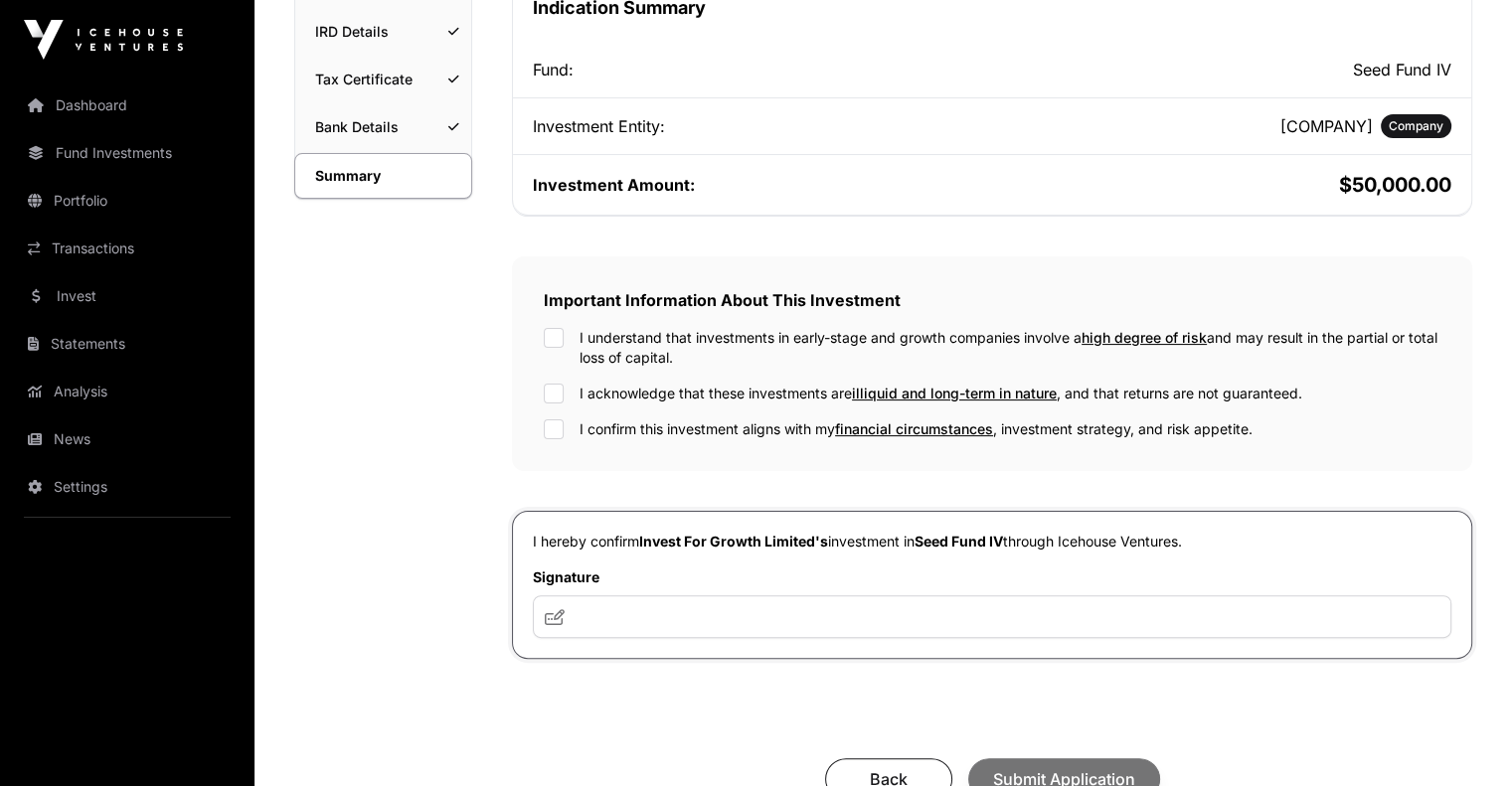 click 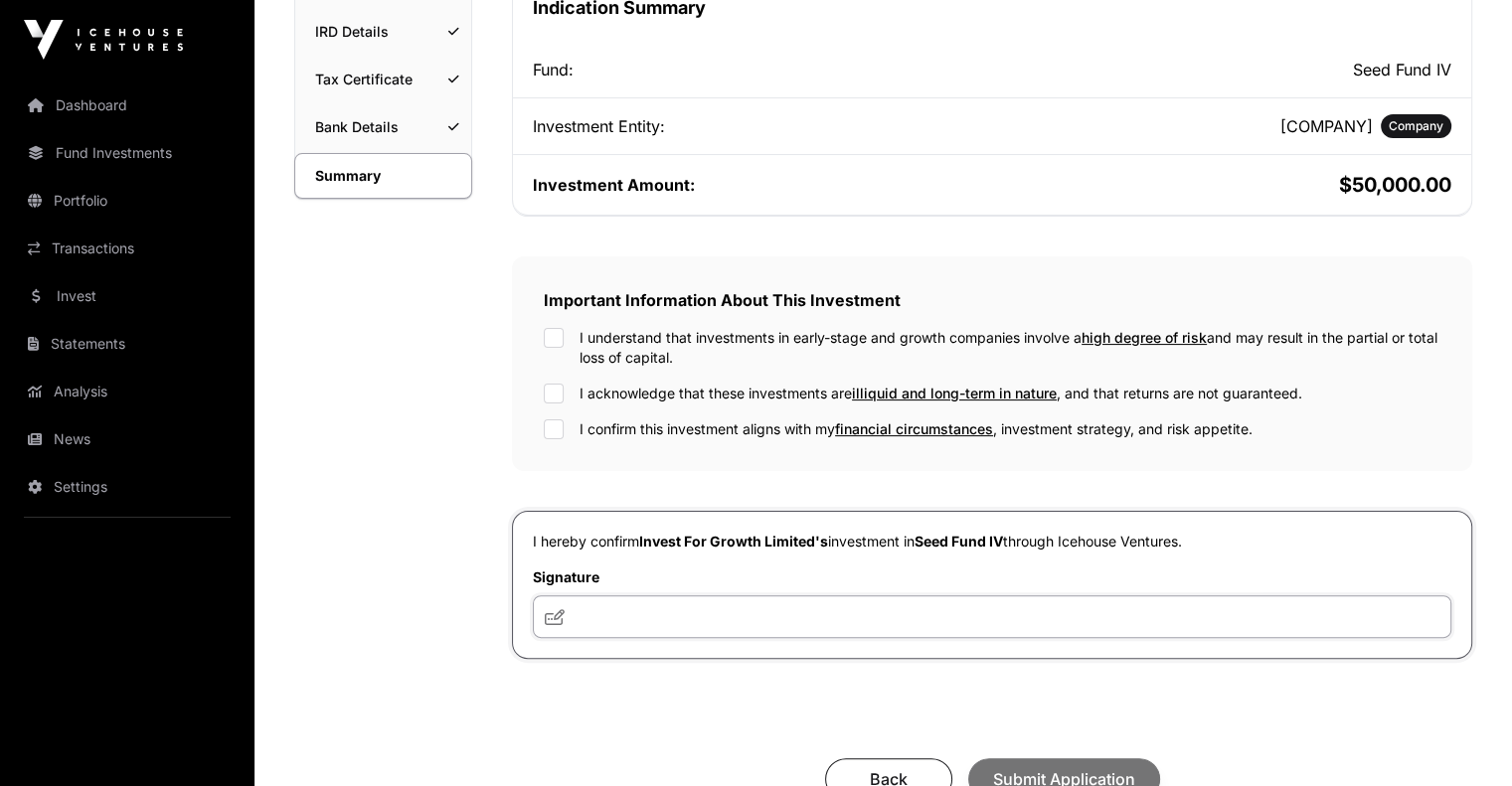 click 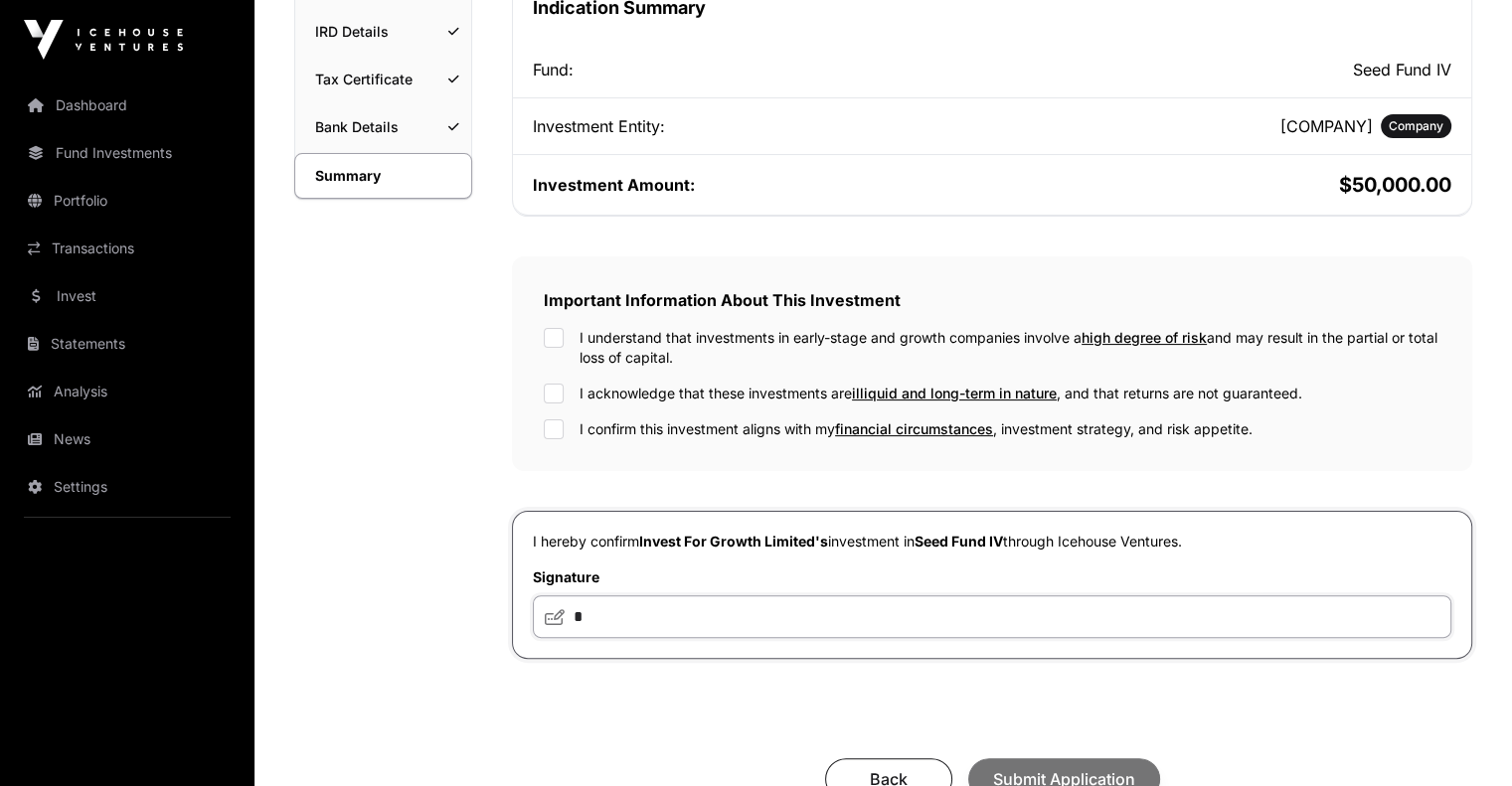 drag, startPoint x: 603, startPoint y: 621, endPoint x: 608, endPoint y: 610, distance: 12.083046 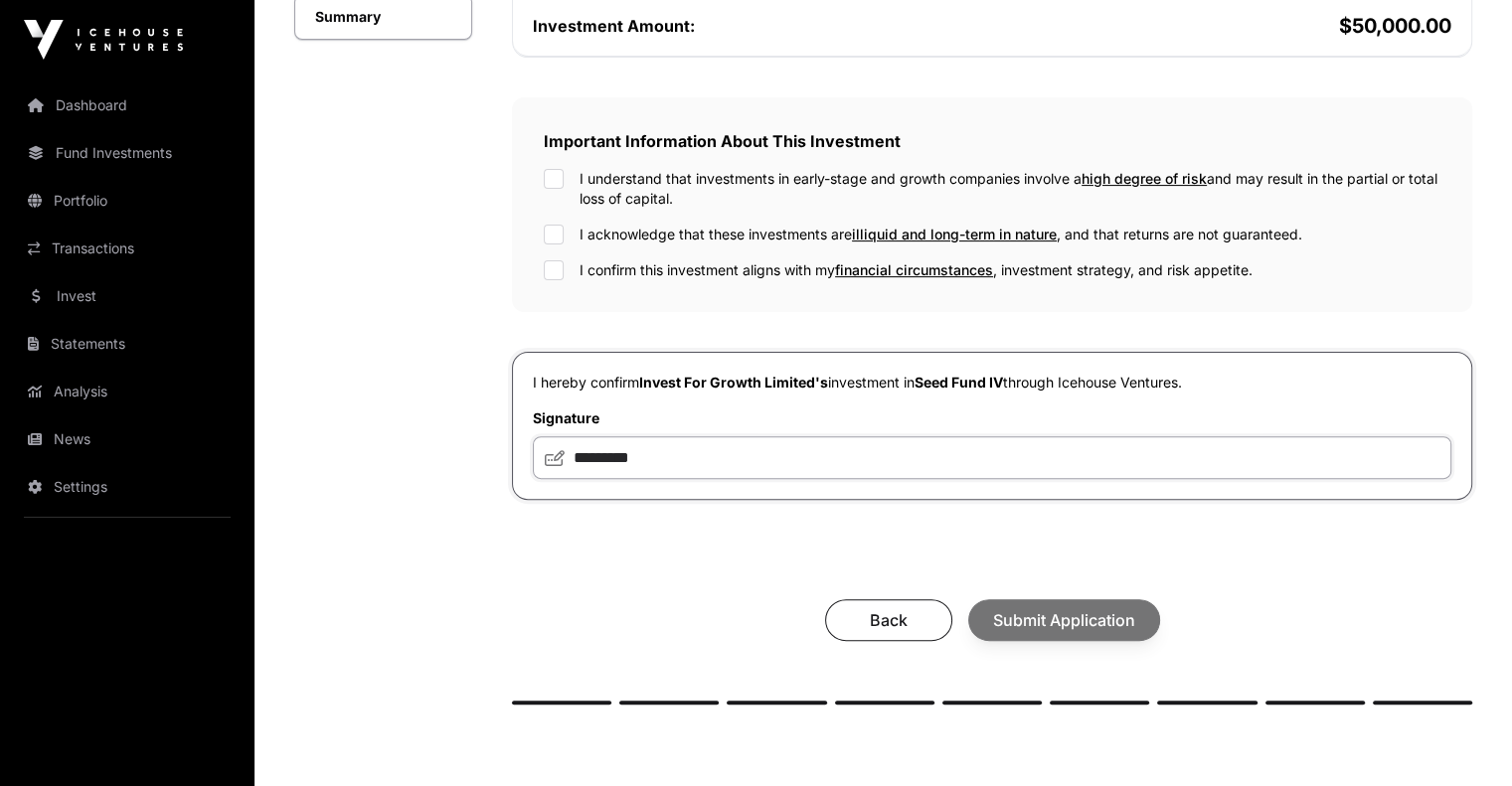 scroll, scrollTop: 596, scrollLeft: 0, axis: vertical 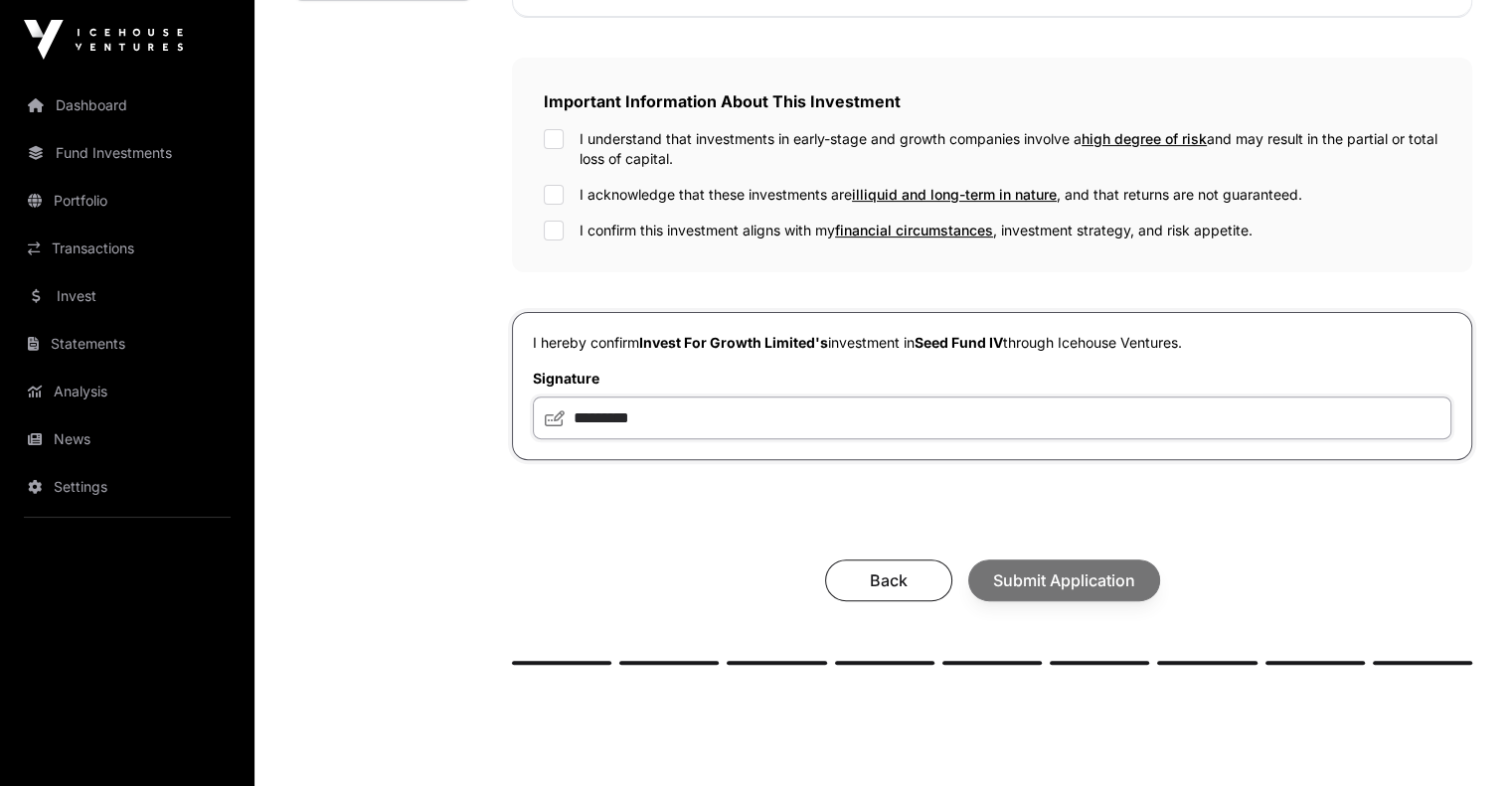 type on "*********" 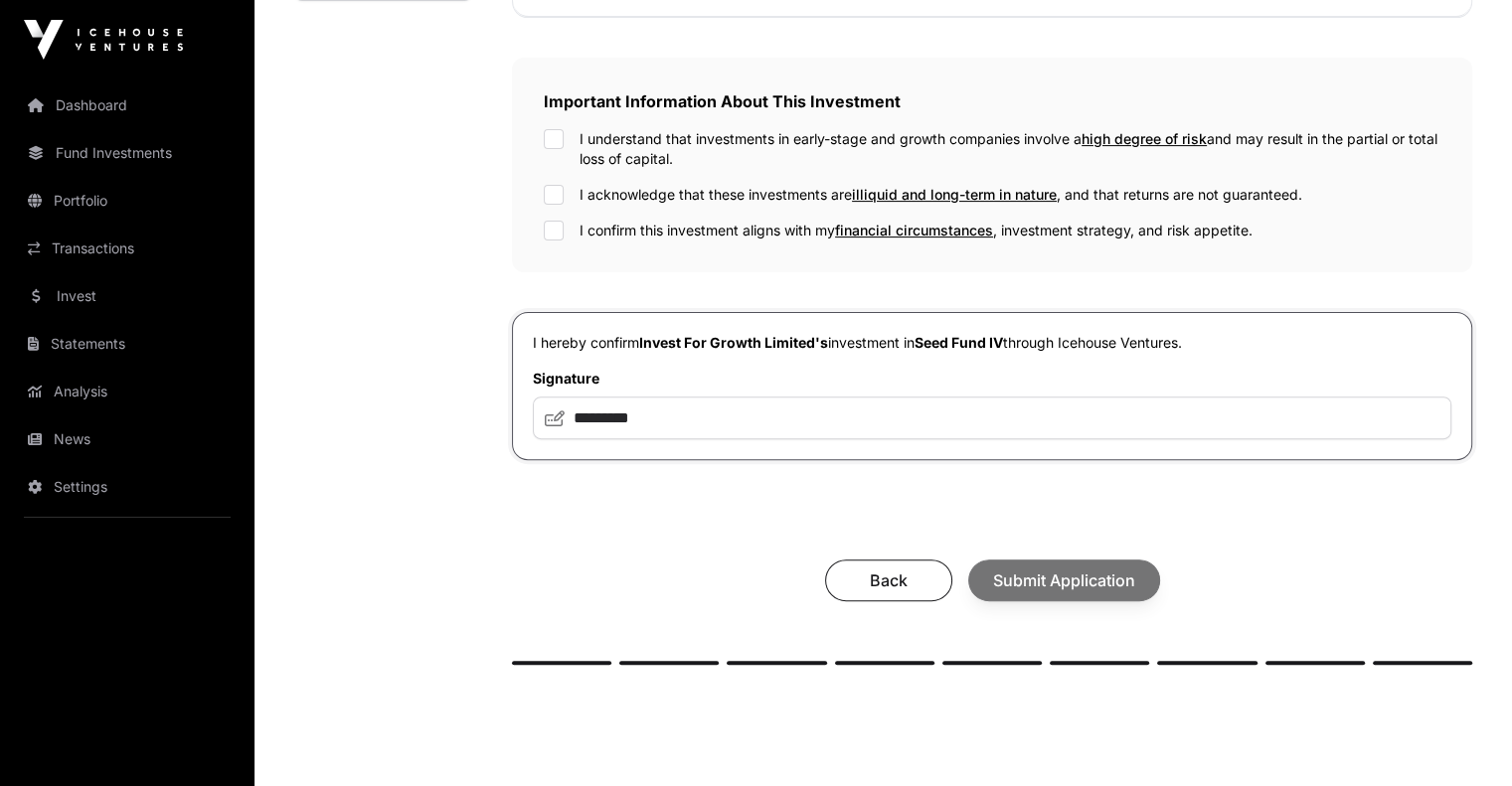 click on "Back Submit Application" 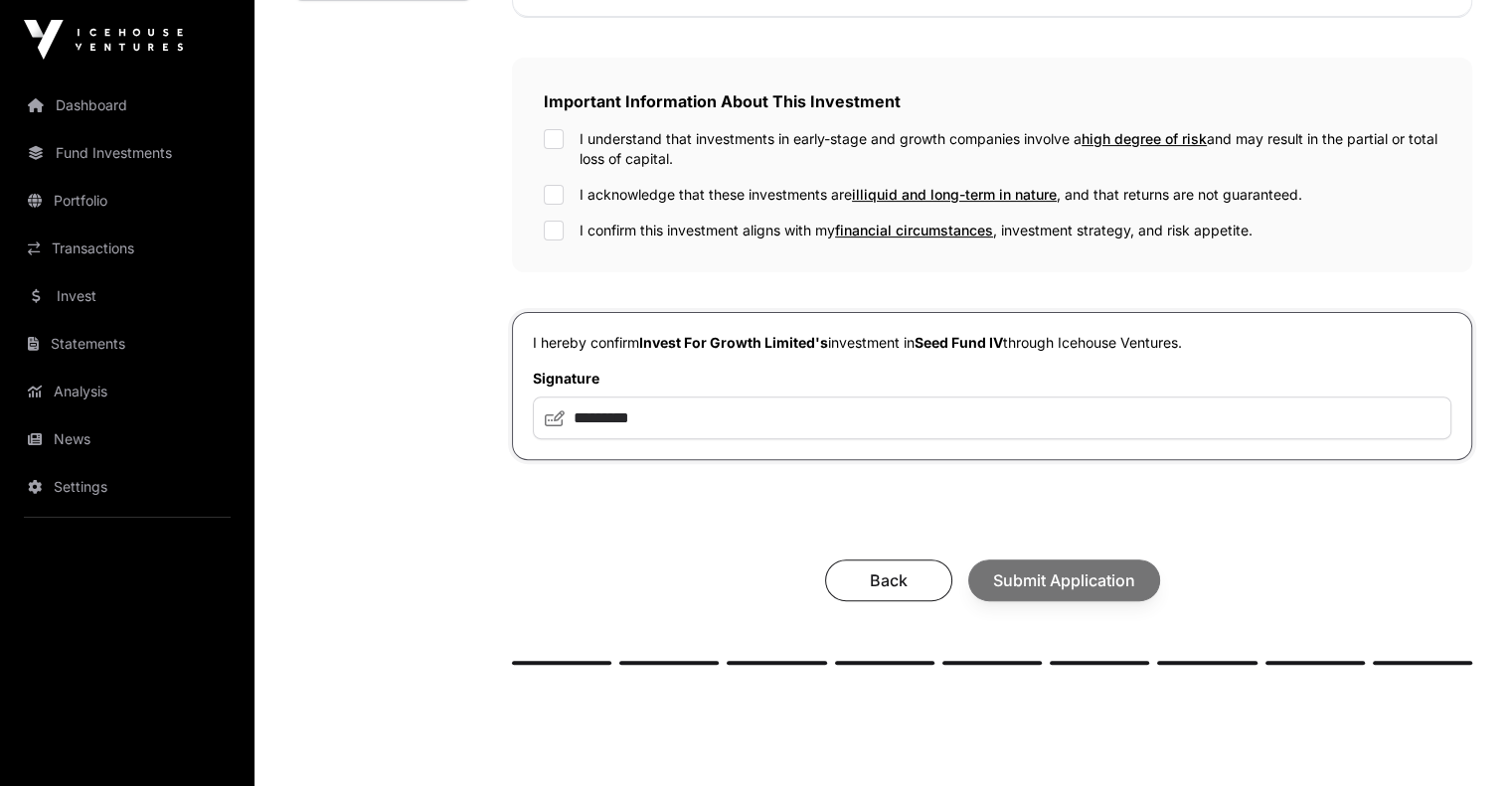 click on "Back Submit Application" 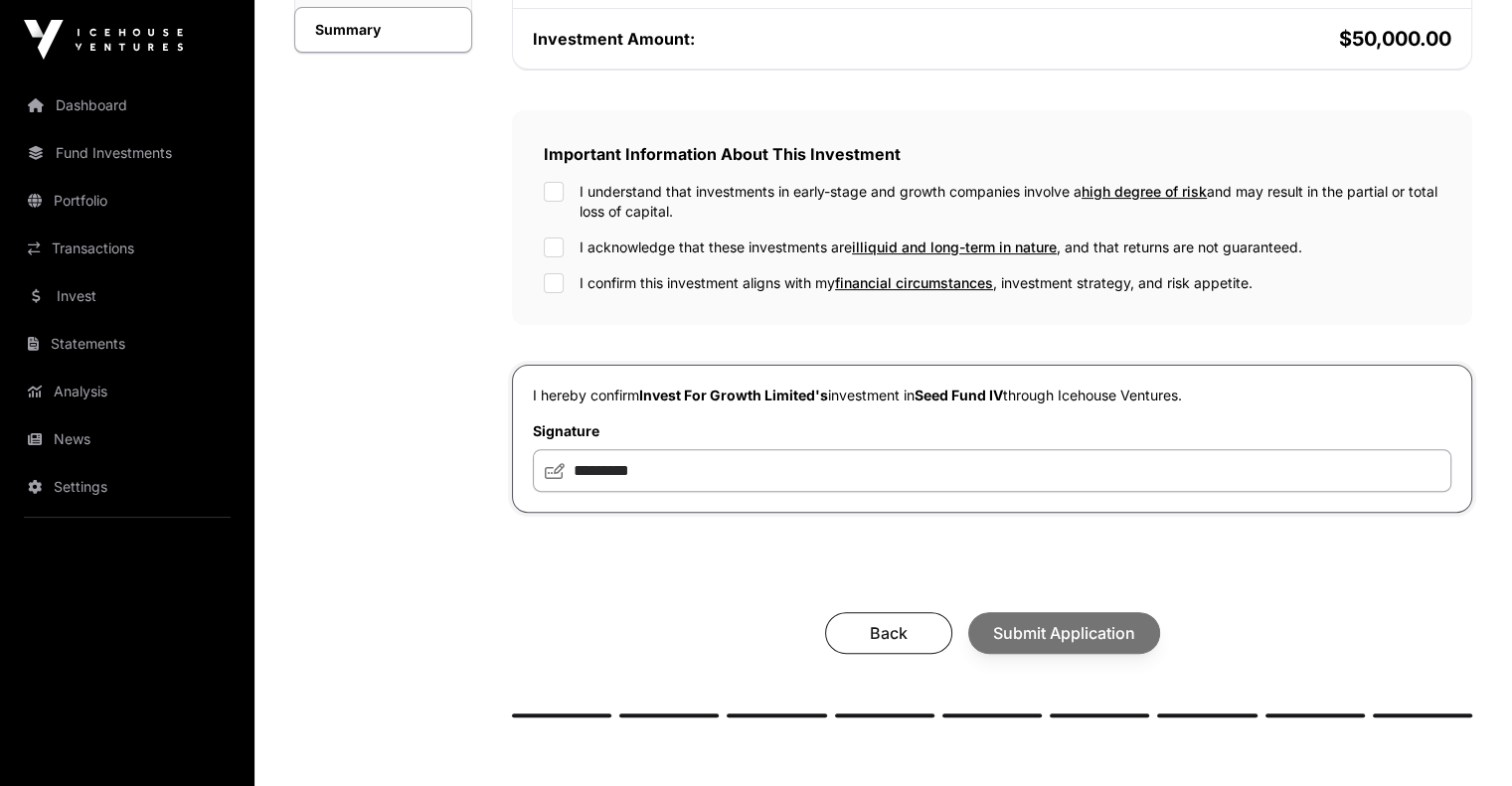 scroll, scrollTop: 720, scrollLeft: 0, axis: vertical 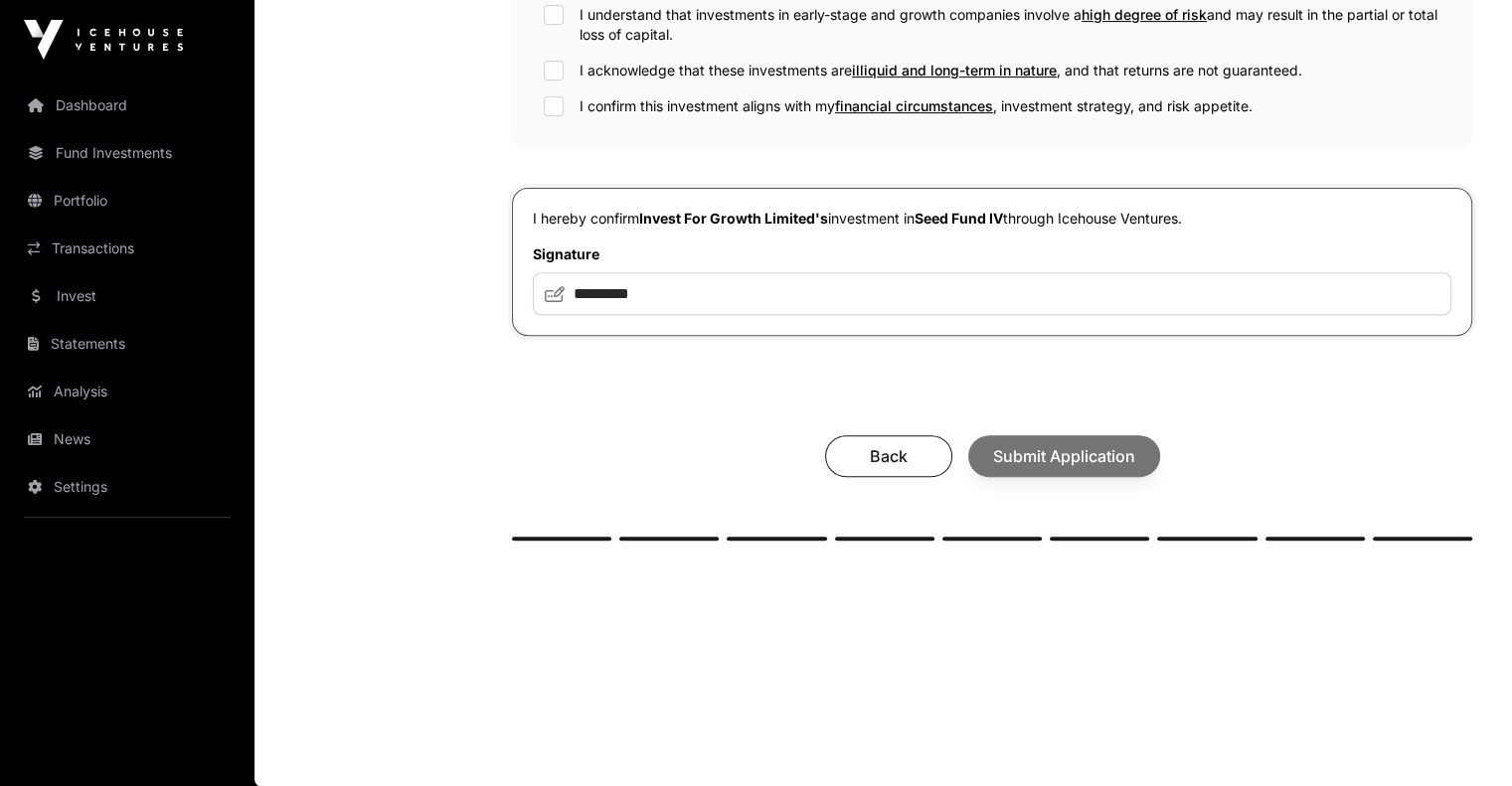 click on "Back Submit Application" 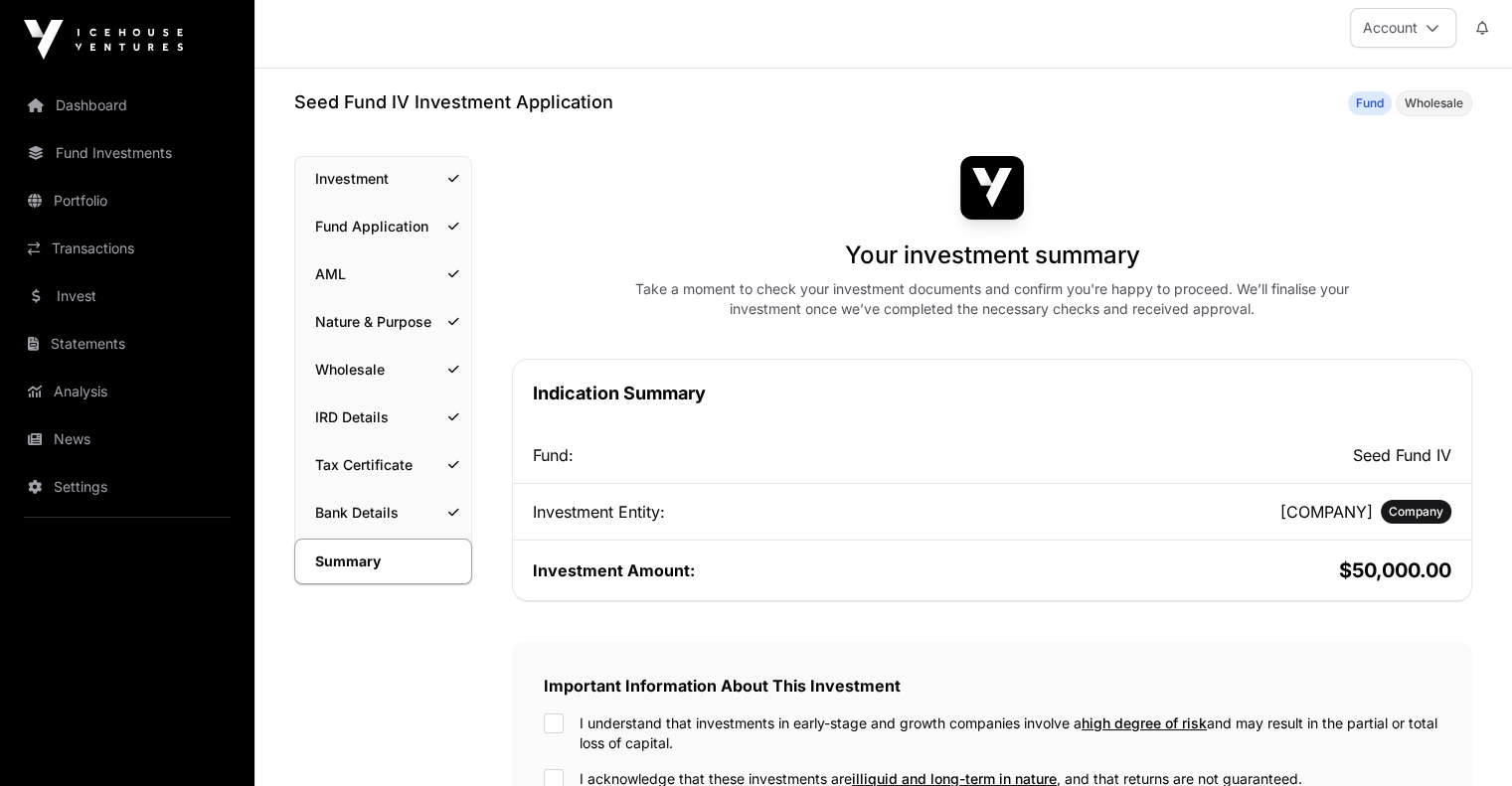 scroll, scrollTop: 0, scrollLeft: 0, axis: both 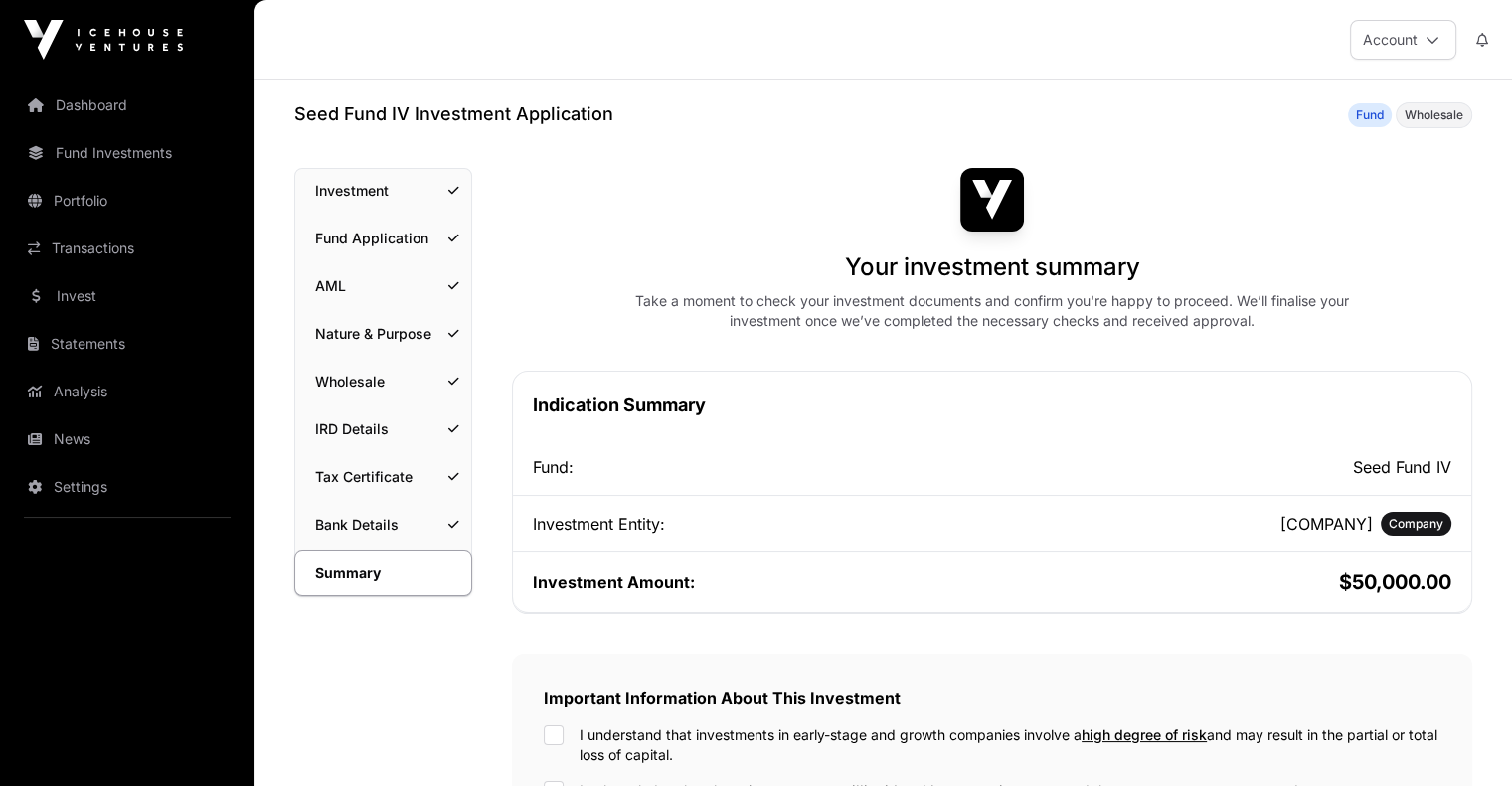 click on "Summary" 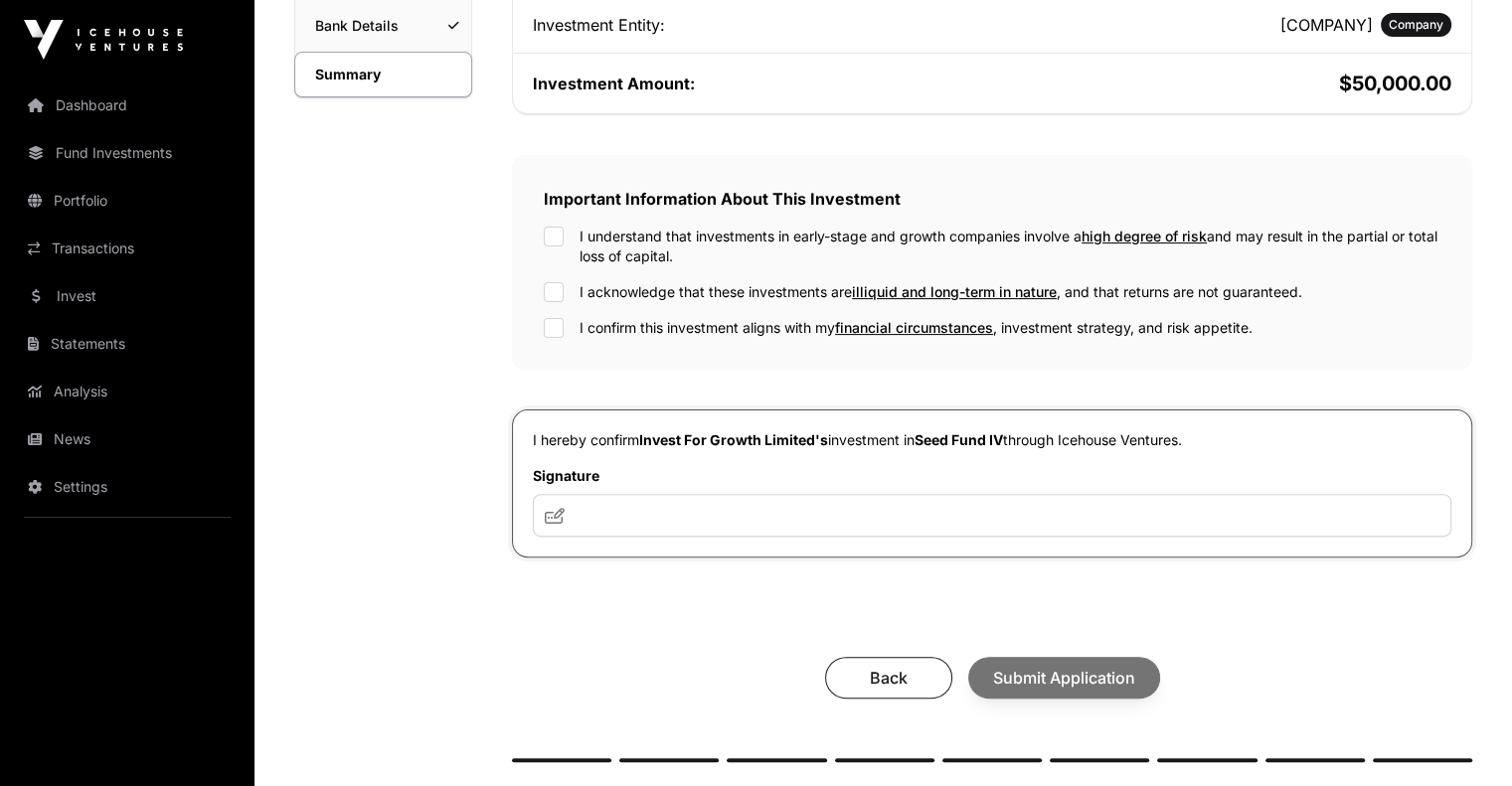 scroll, scrollTop: 522, scrollLeft: 0, axis: vertical 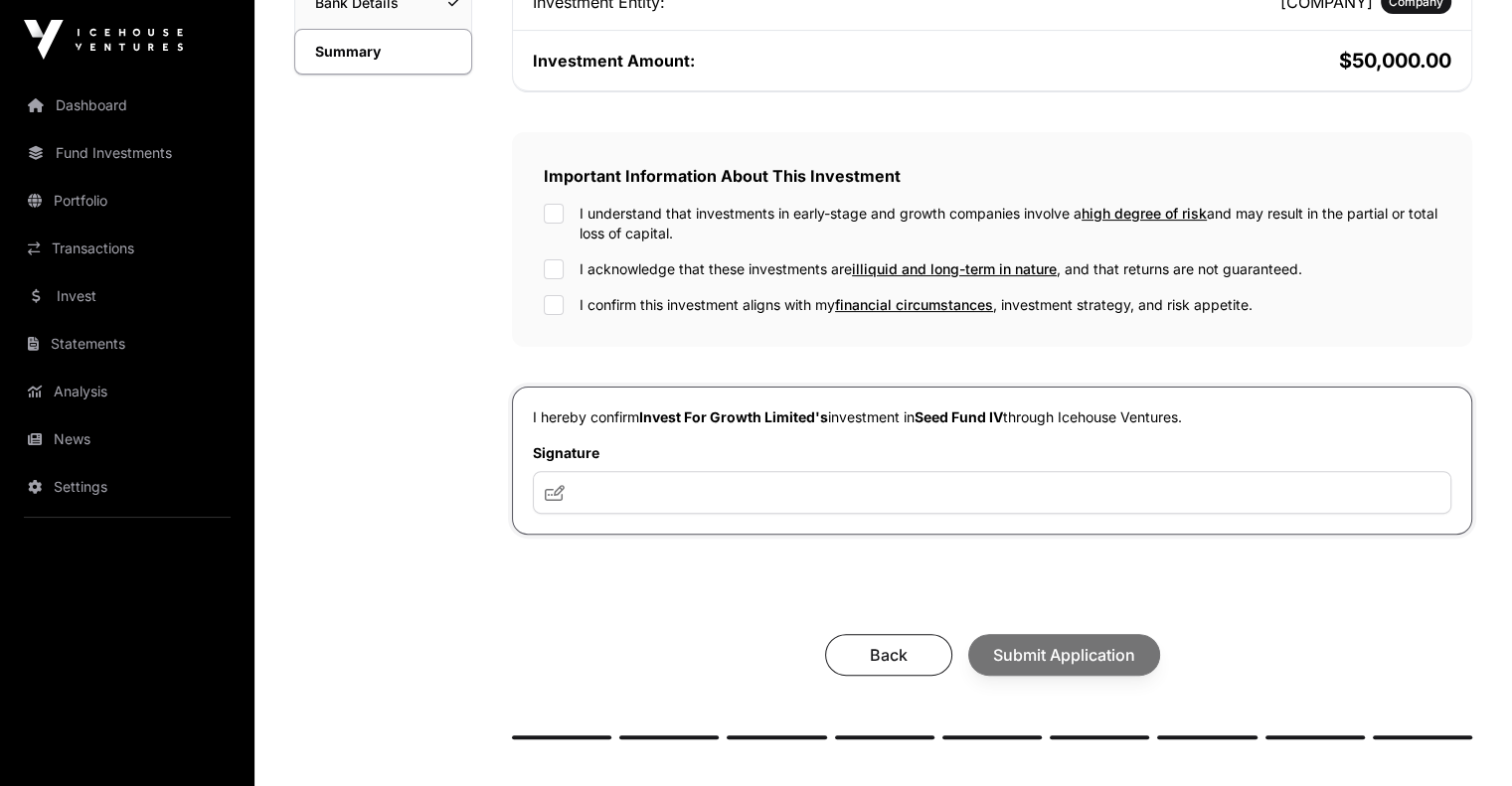 click 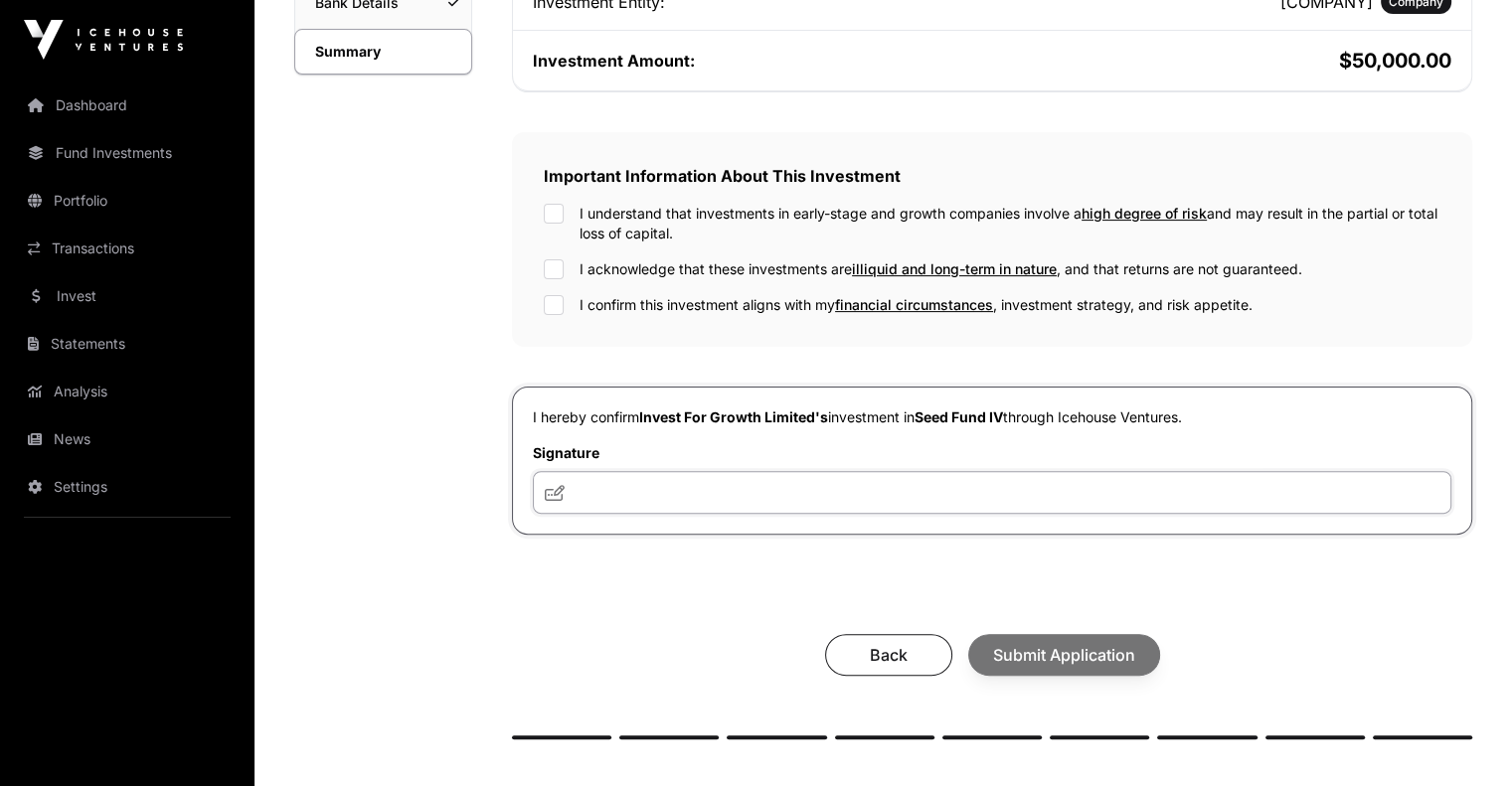 drag, startPoint x: 609, startPoint y: 500, endPoint x: 614, endPoint y: 482, distance: 18.681542 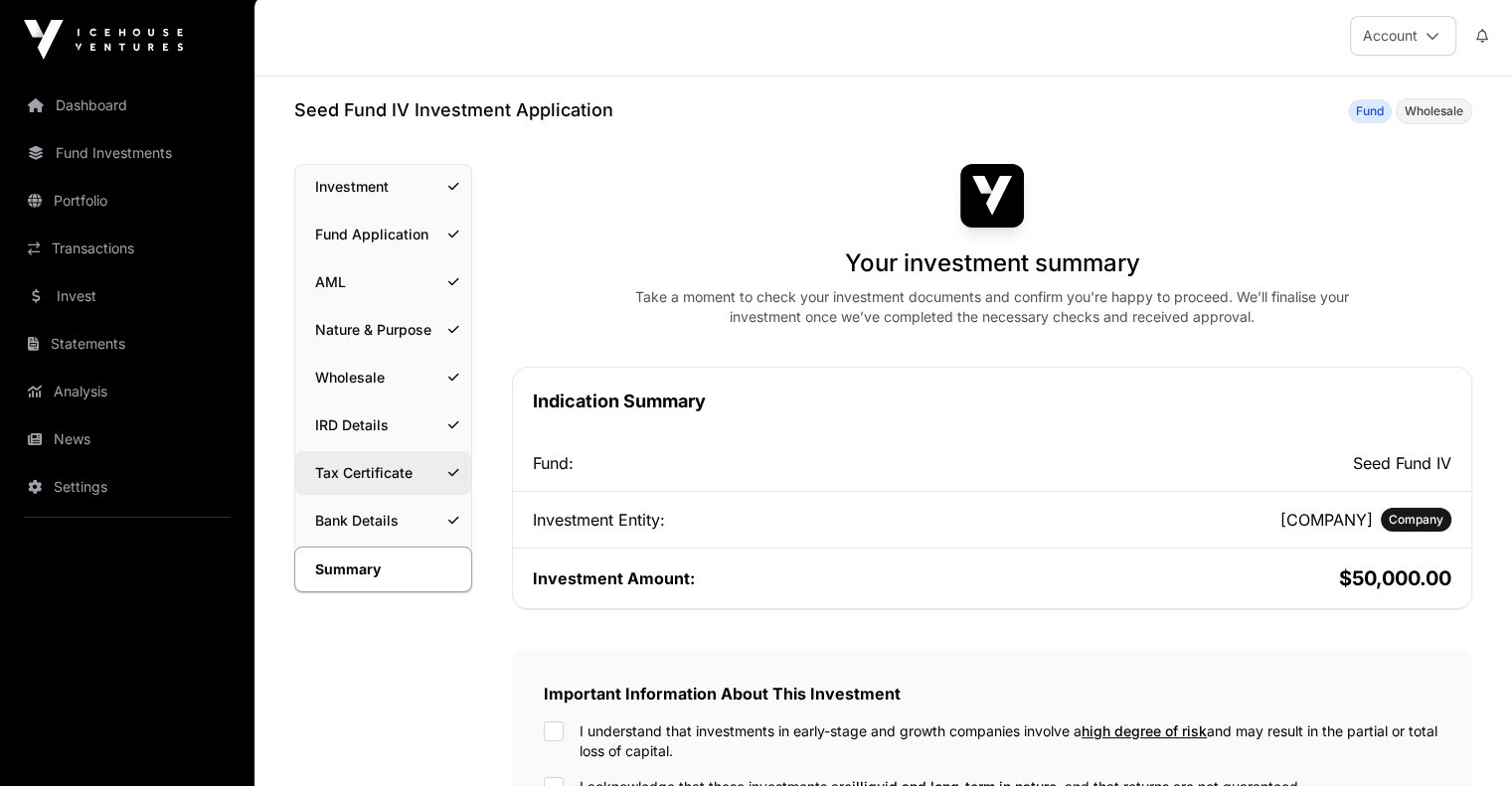 scroll, scrollTop: 0, scrollLeft: 0, axis: both 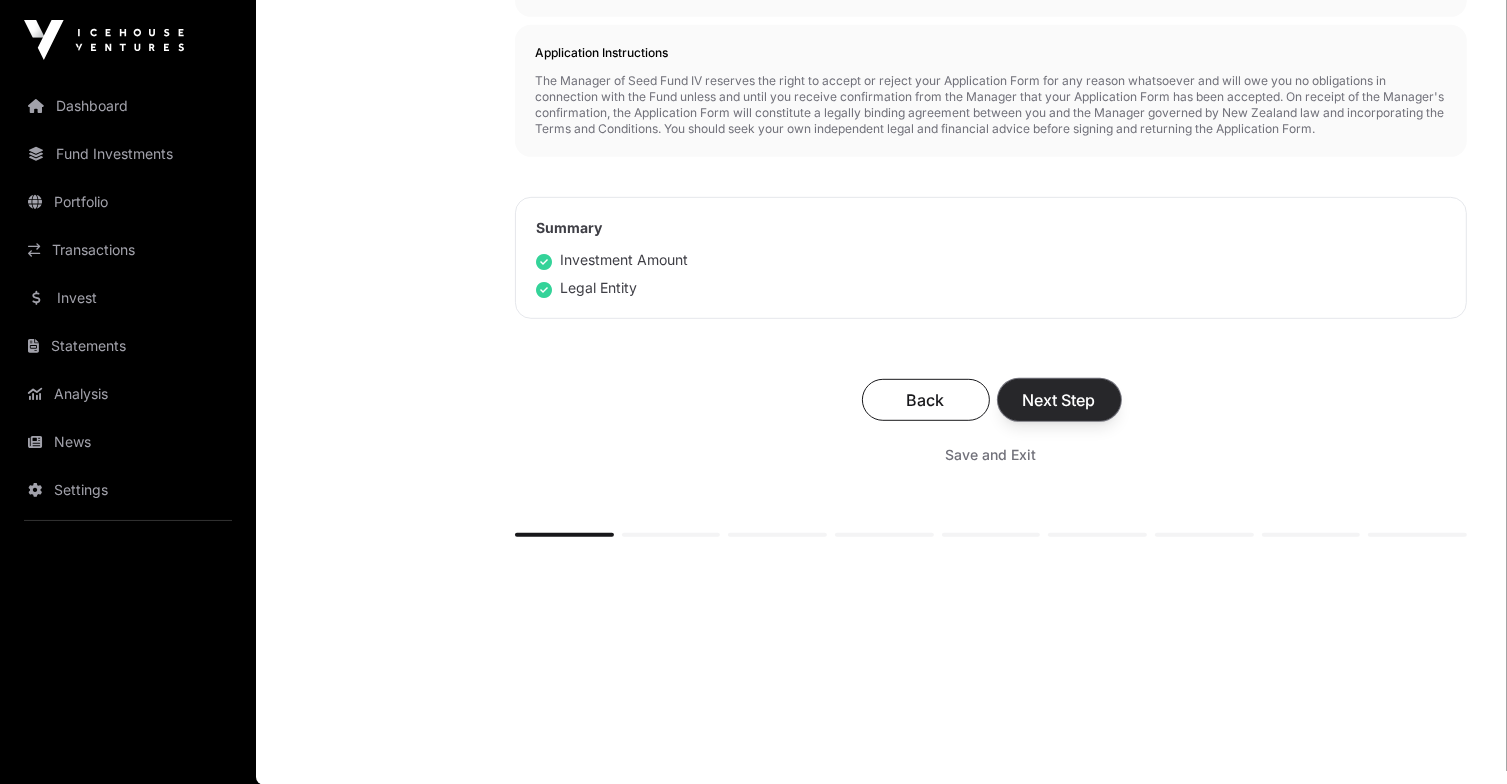 click on "Next Step" 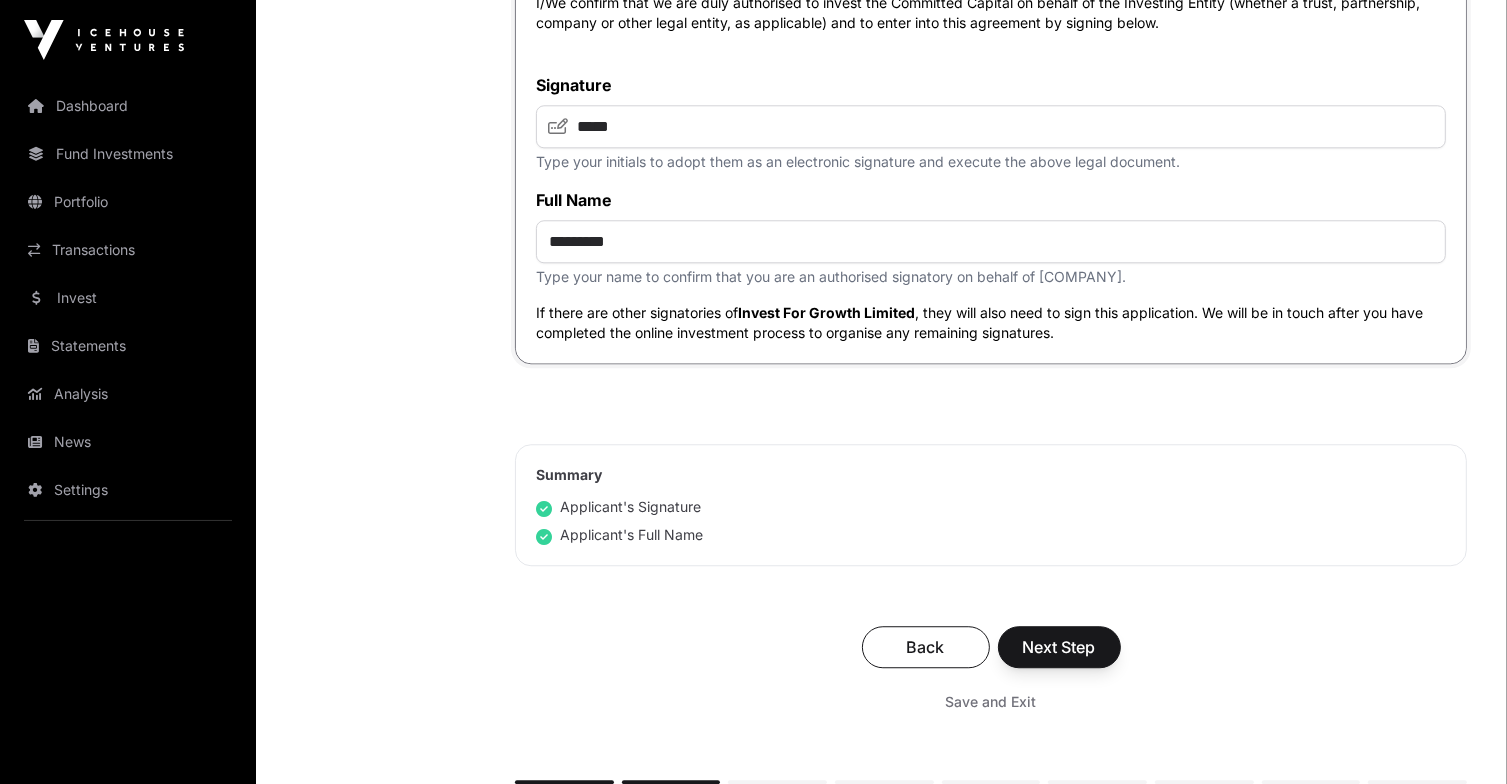 scroll, scrollTop: 5200, scrollLeft: 0, axis: vertical 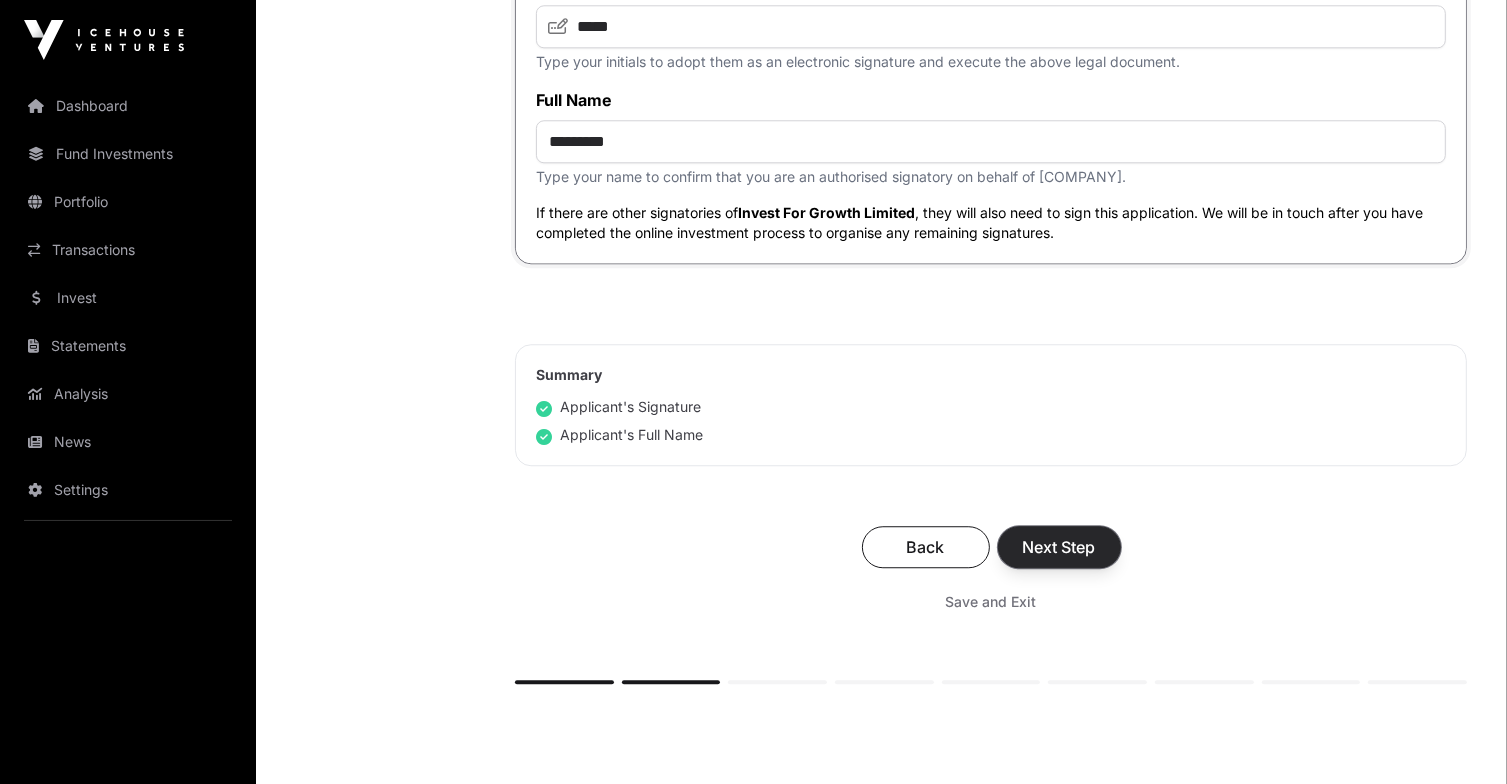 click on "Next Step" 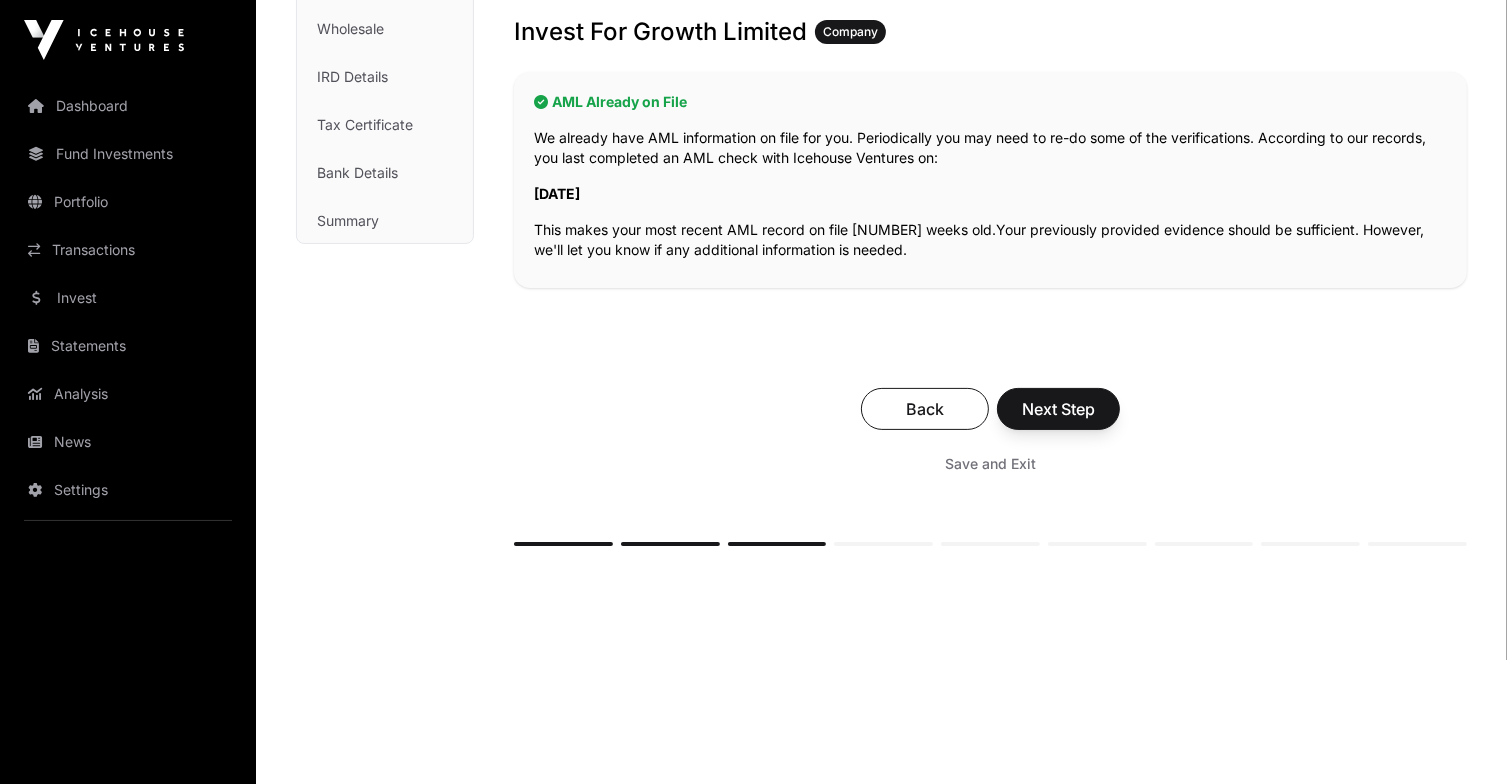 scroll, scrollTop: 366, scrollLeft: 0, axis: vertical 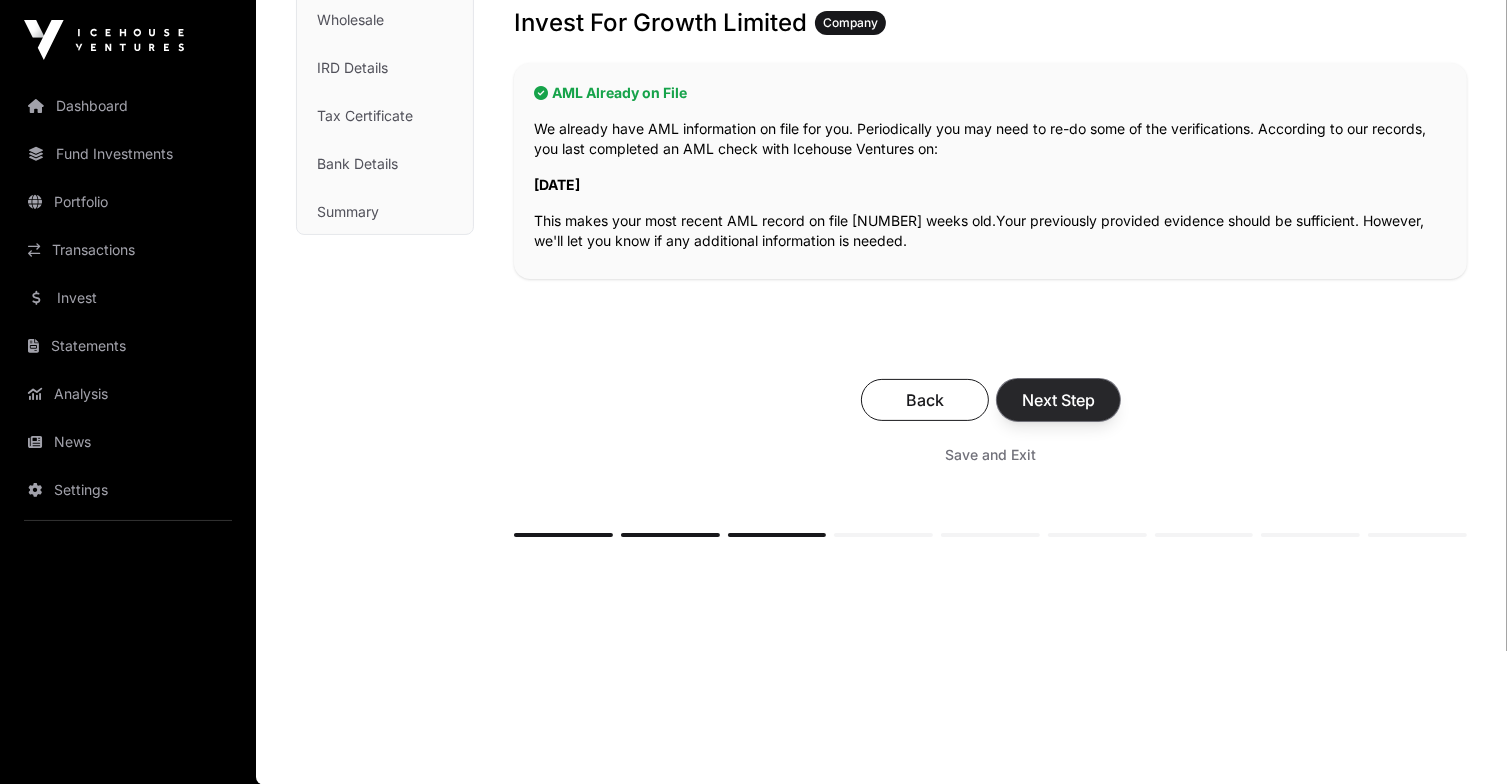 click on "Next Step" 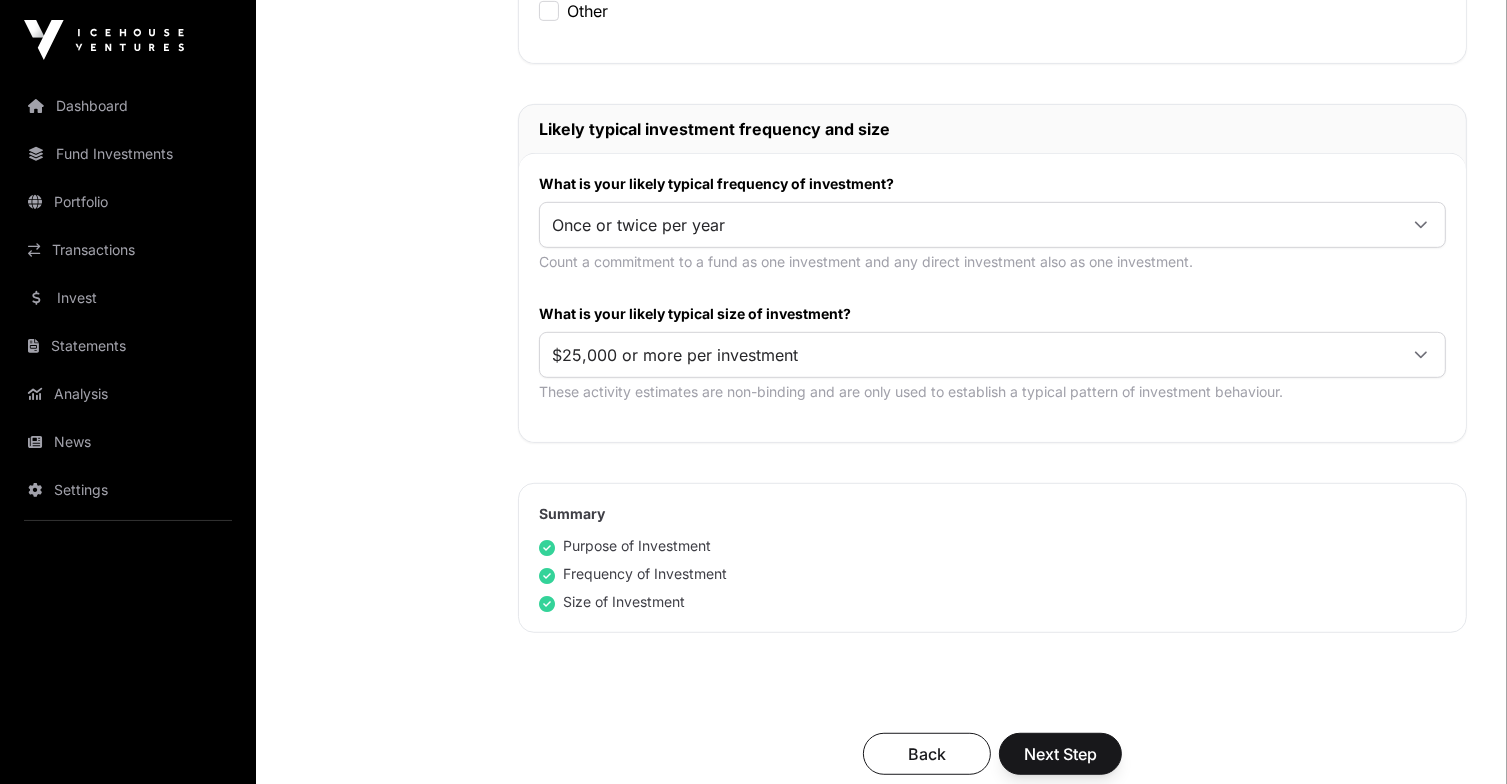 scroll, scrollTop: 1300, scrollLeft: 0, axis: vertical 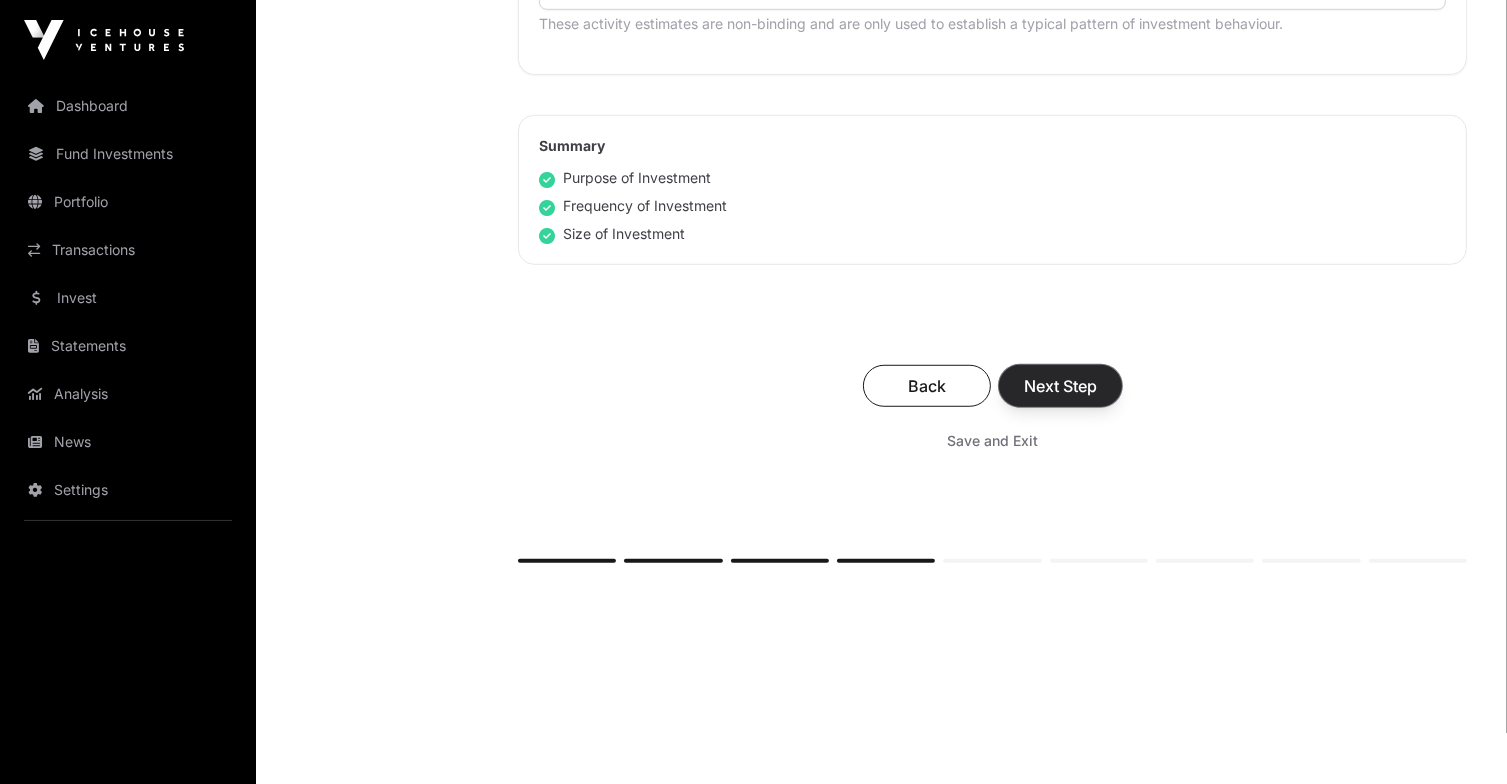 click on "Next Step" 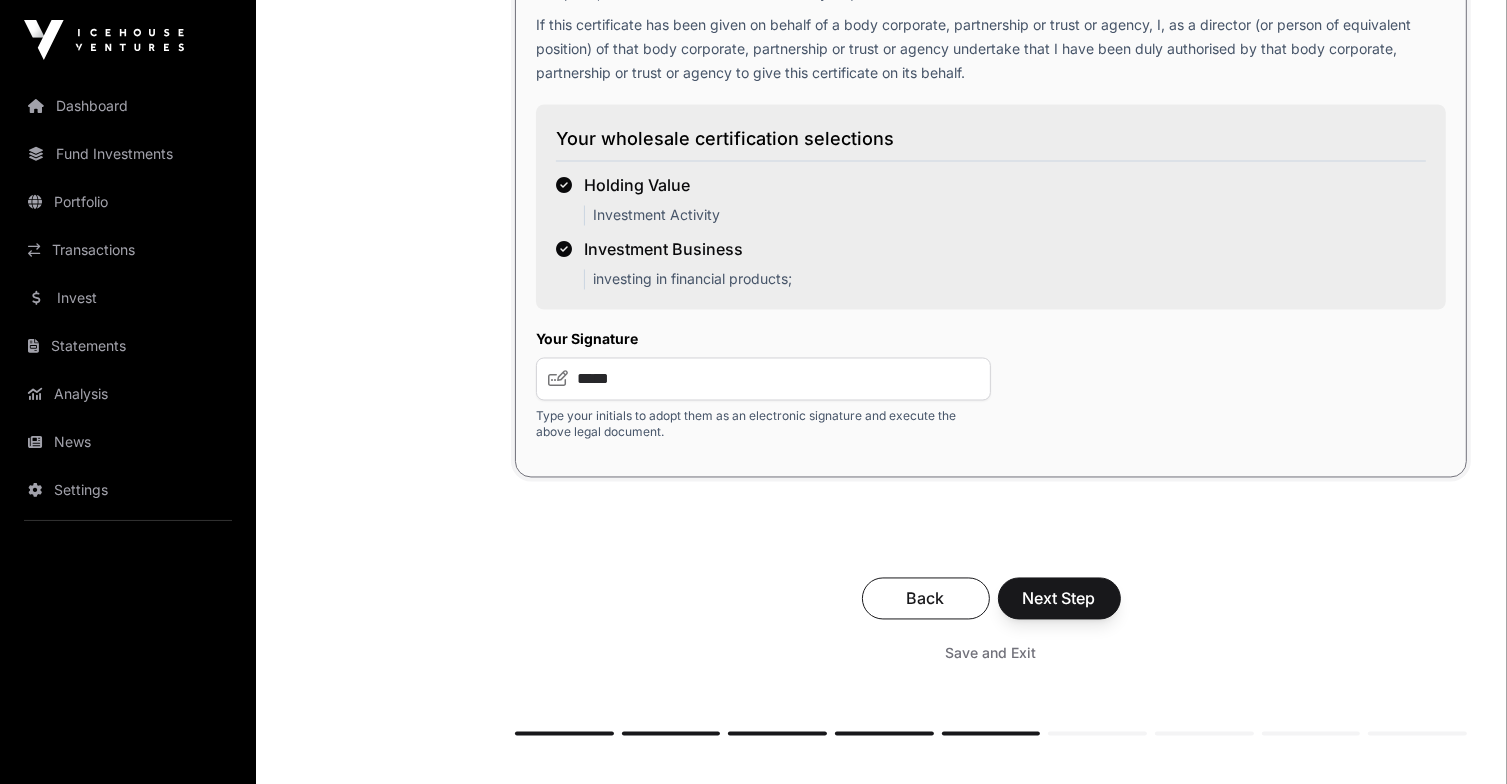 scroll, scrollTop: 3600, scrollLeft: 0, axis: vertical 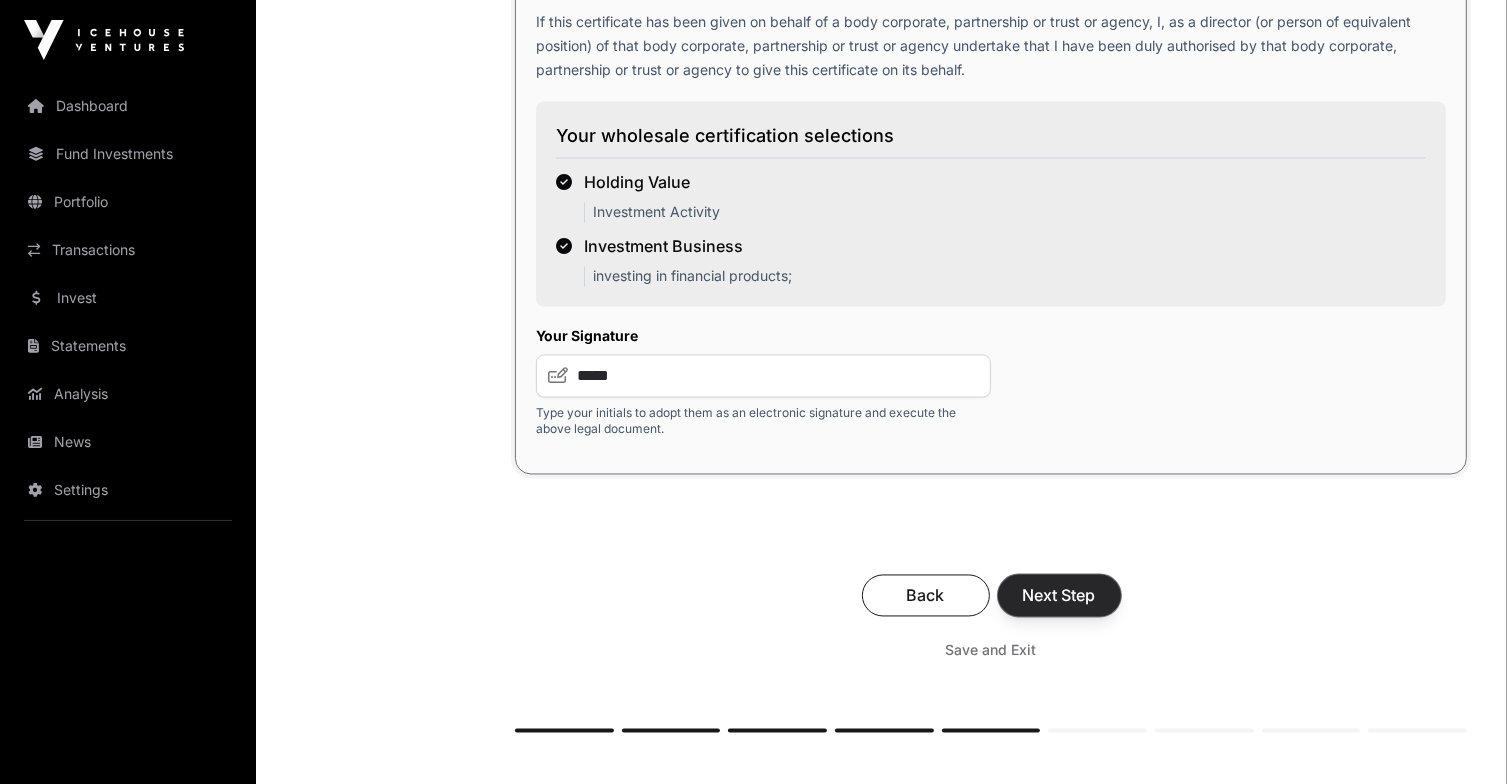 click on "Next Step" 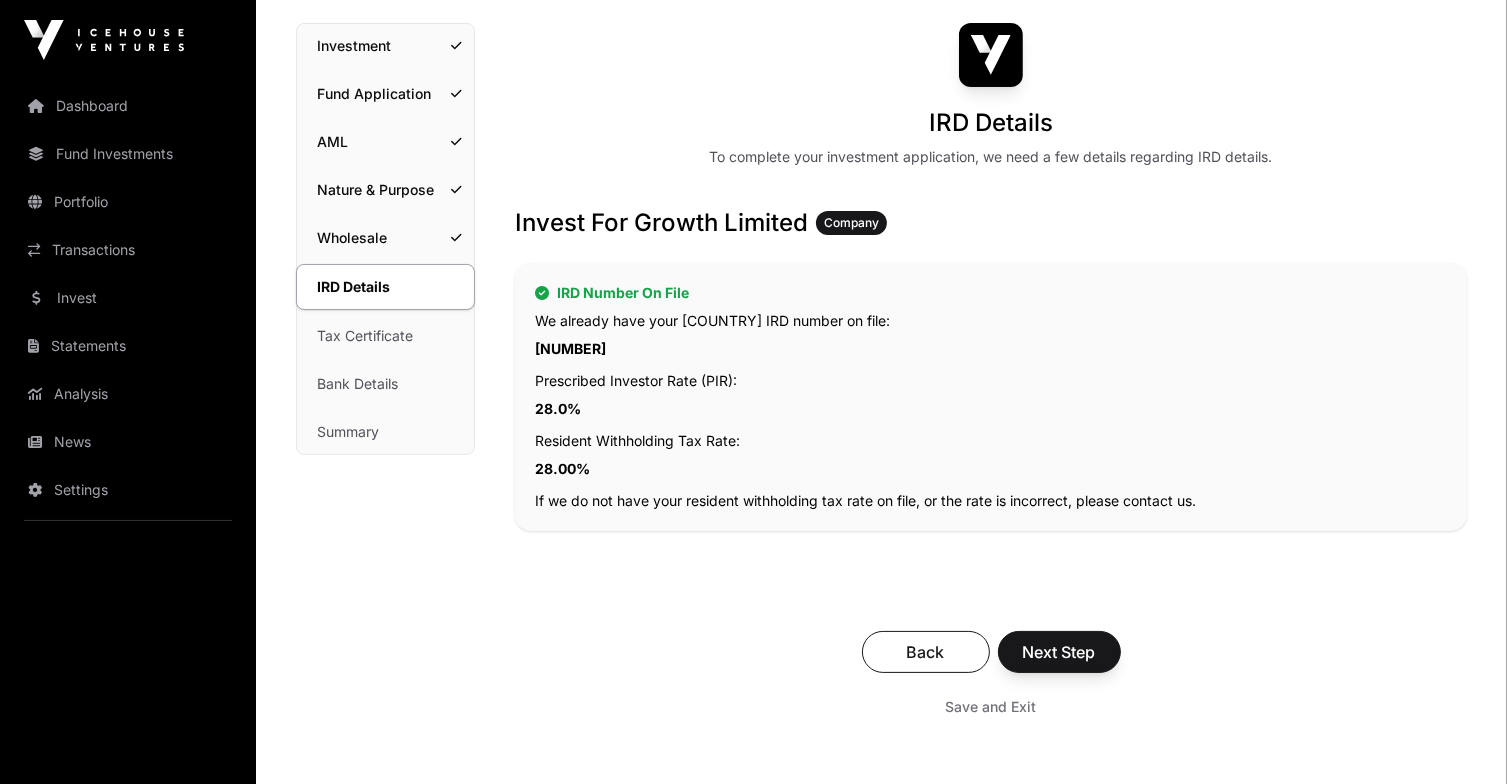 scroll, scrollTop: 300, scrollLeft: 0, axis: vertical 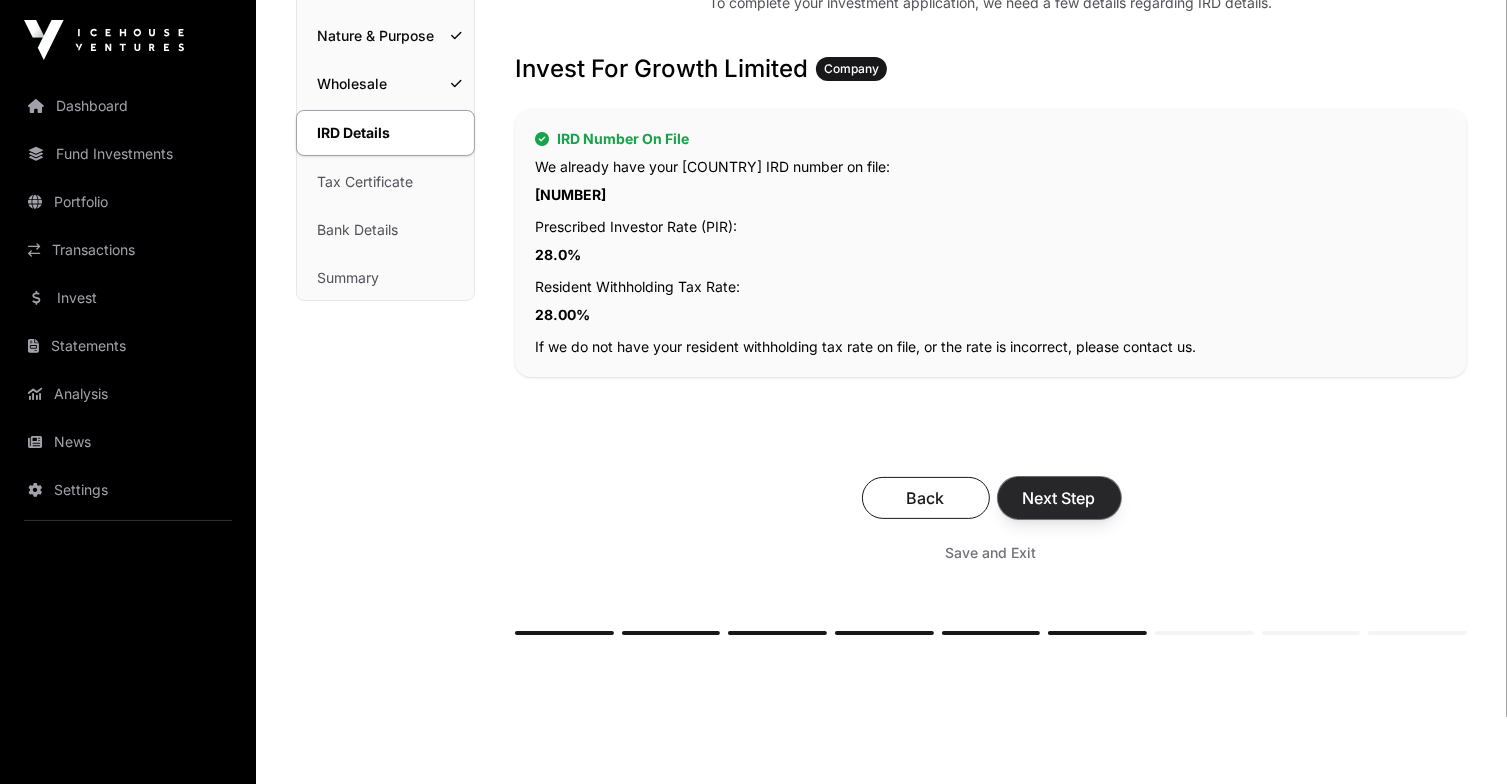 click on "Next Step" 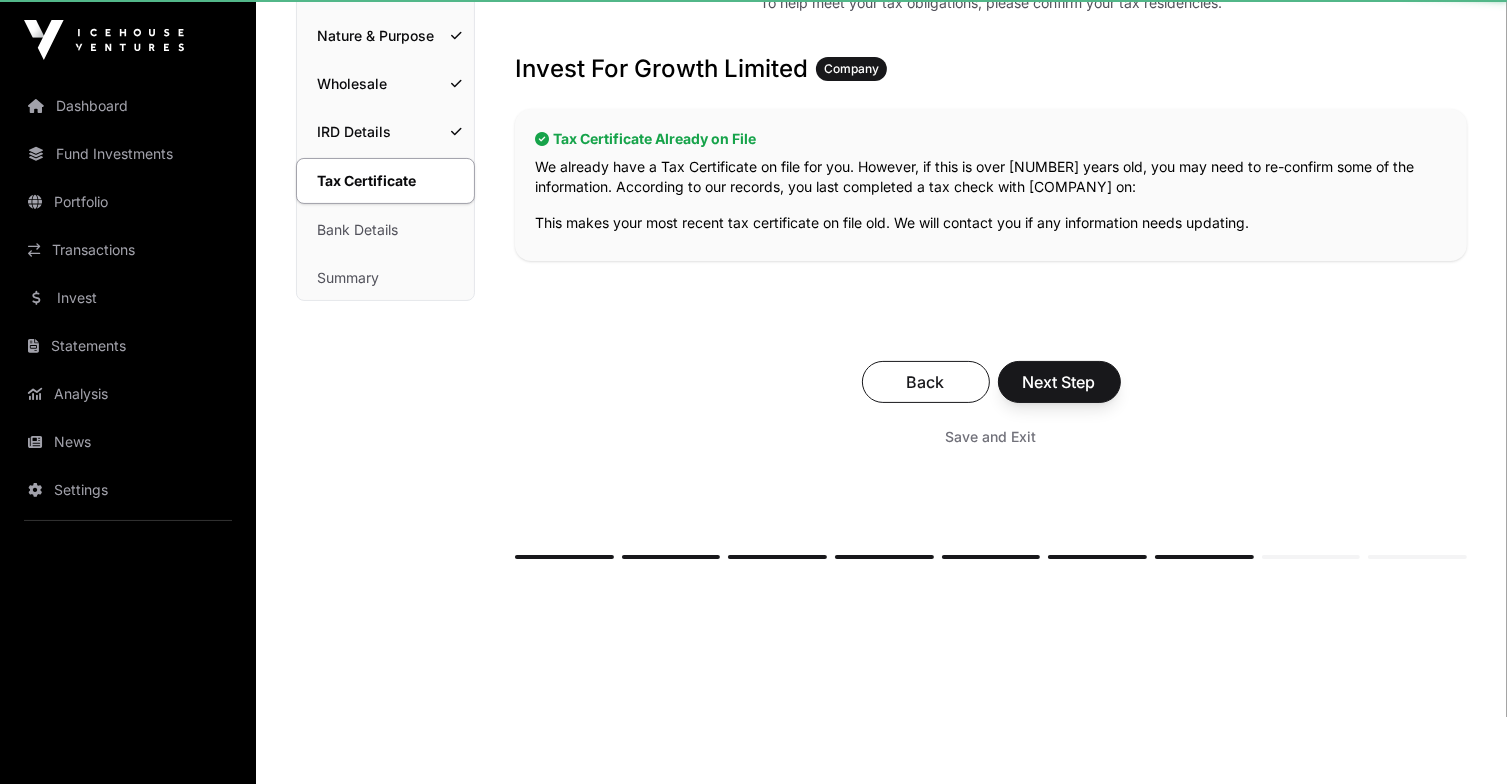 scroll, scrollTop: 0, scrollLeft: 0, axis: both 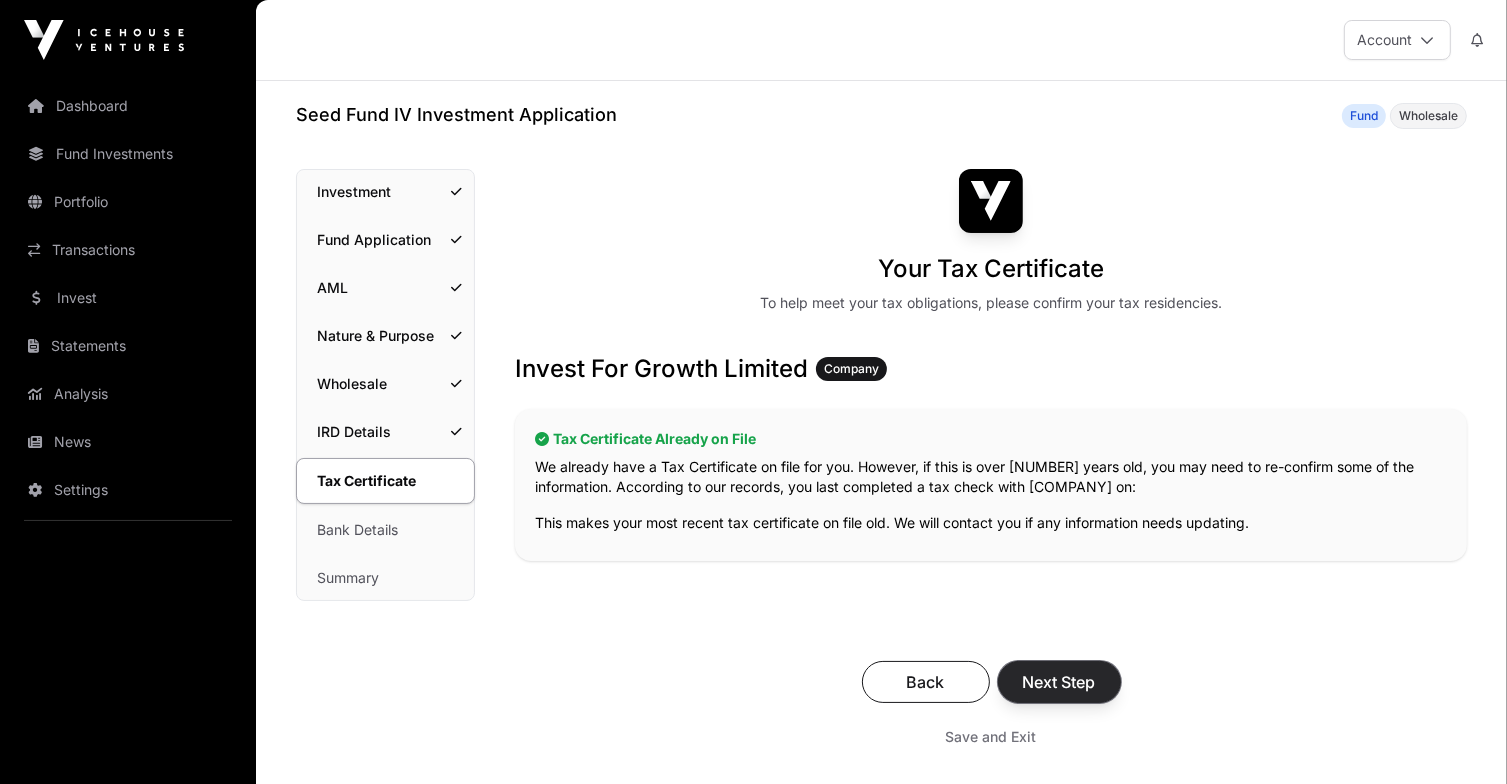 click on "Next Step" 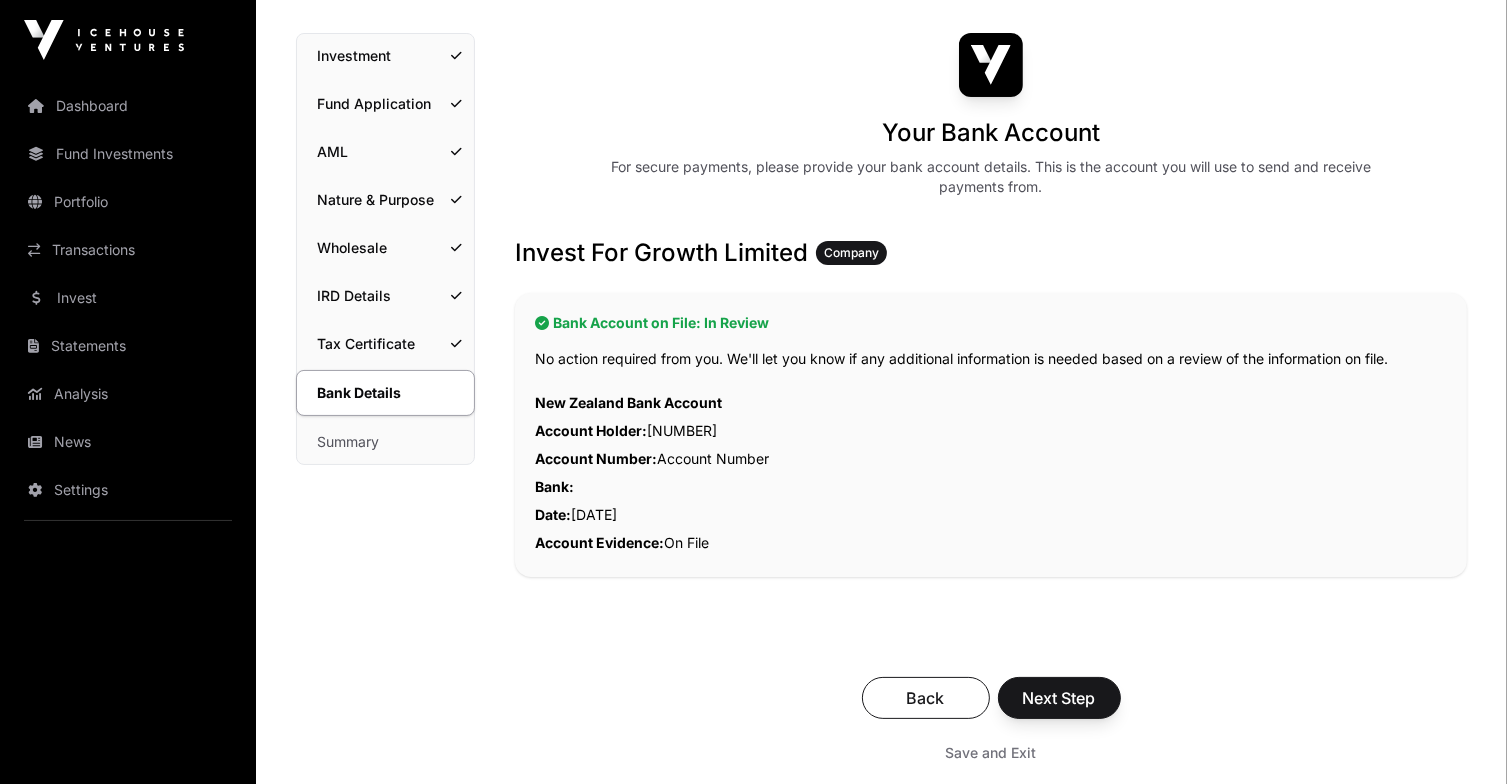 scroll, scrollTop: 400, scrollLeft: 0, axis: vertical 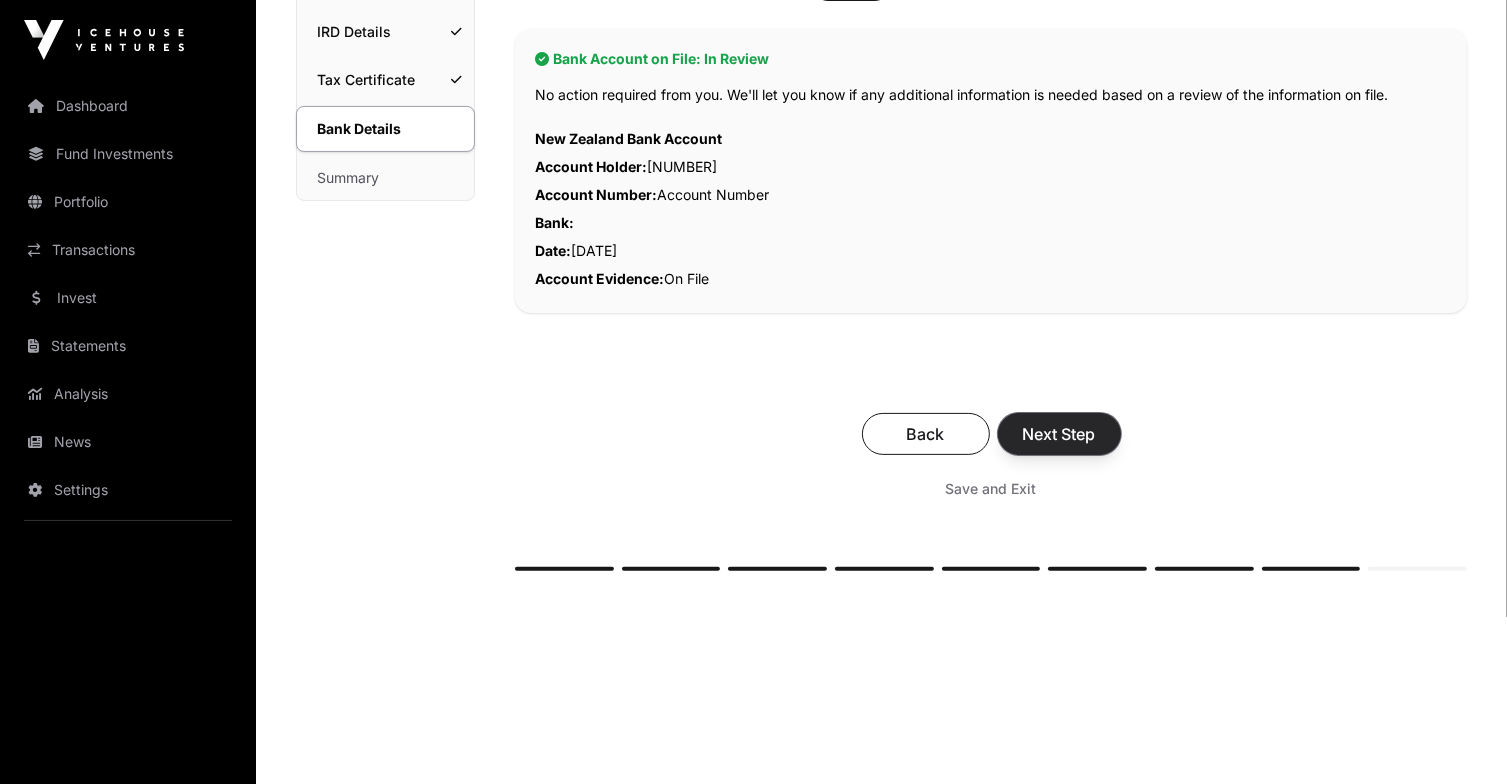click on "Next Step" 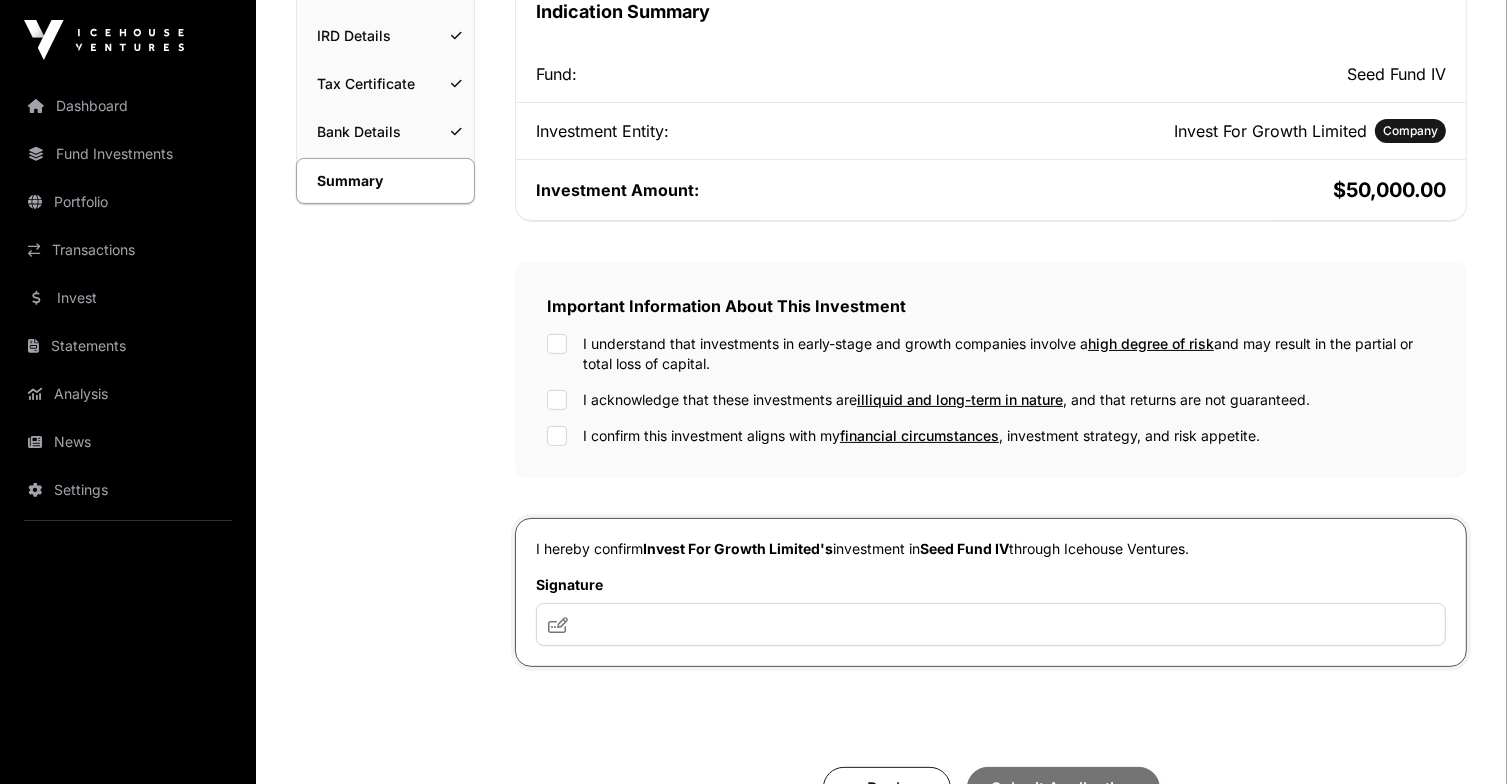 scroll, scrollTop: 432, scrollLeft: 0, axis: vertical 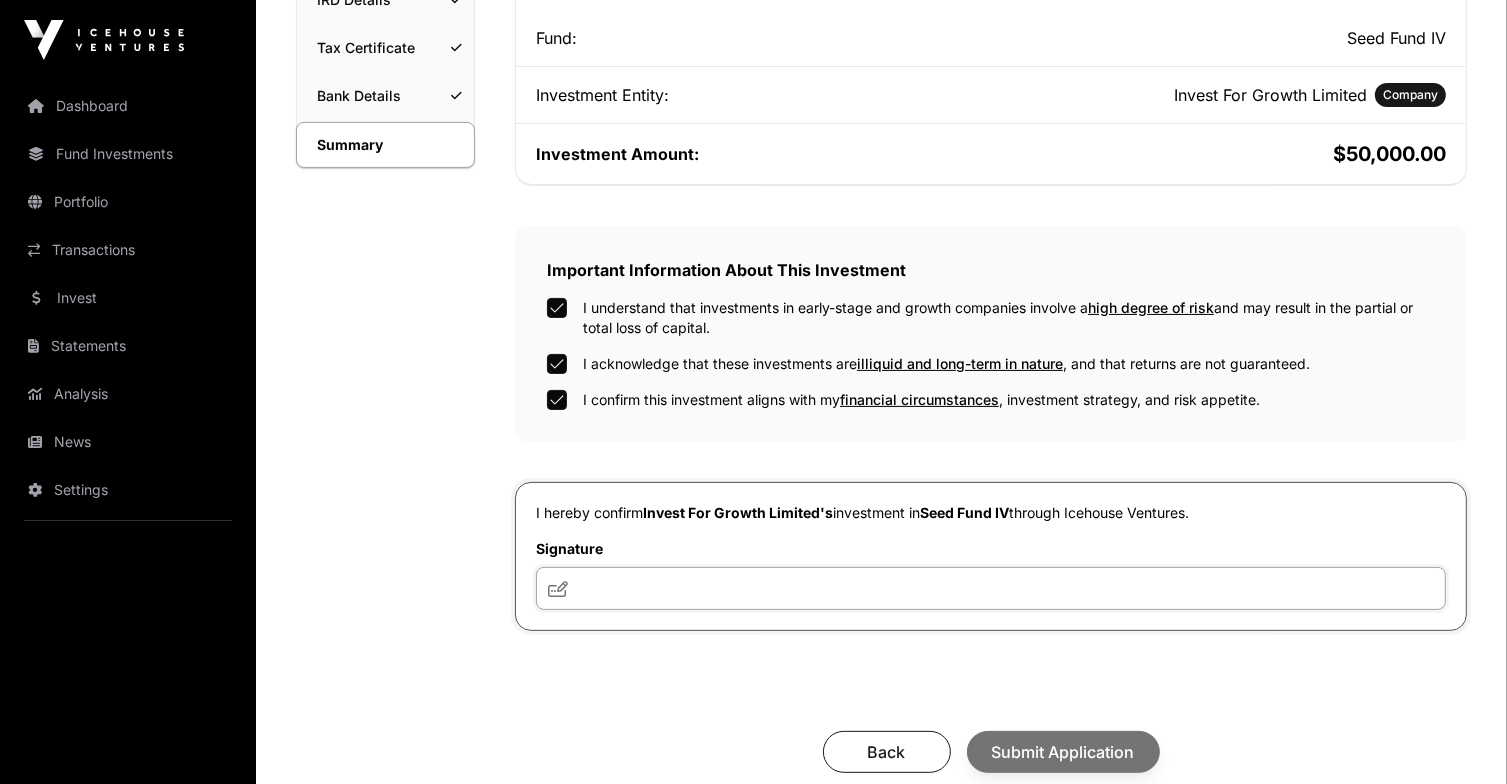 click 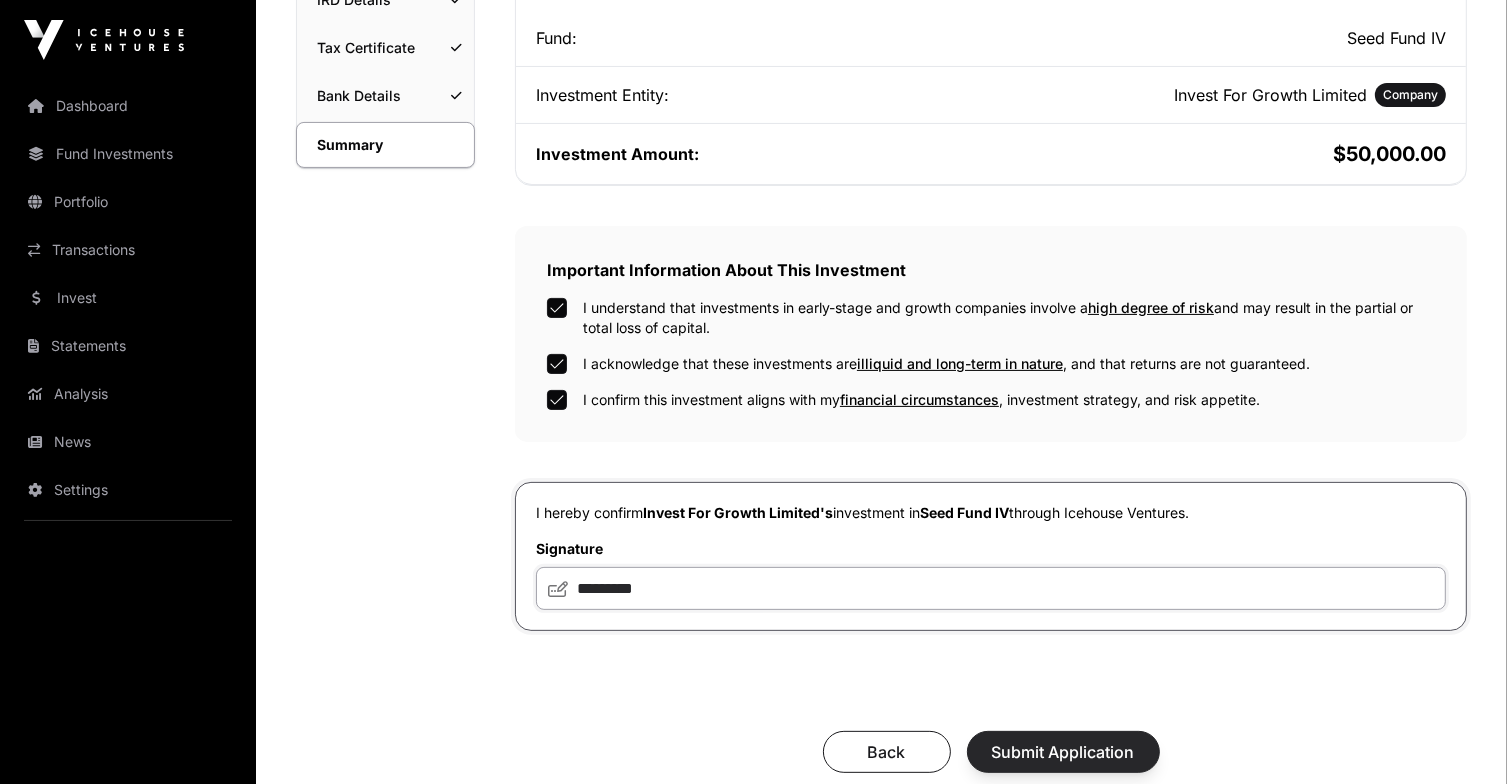 type on "*********" 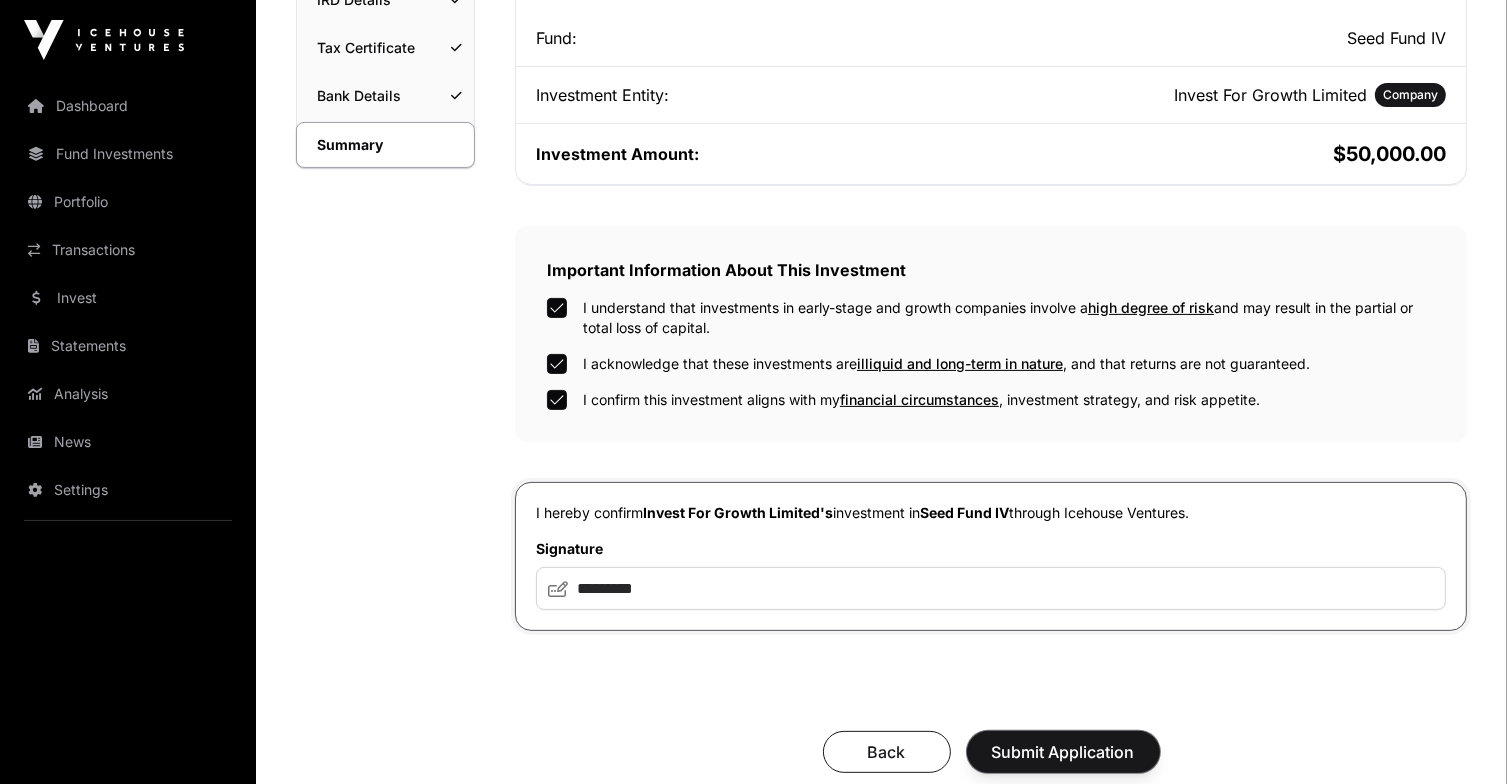 click on "Submit Application" 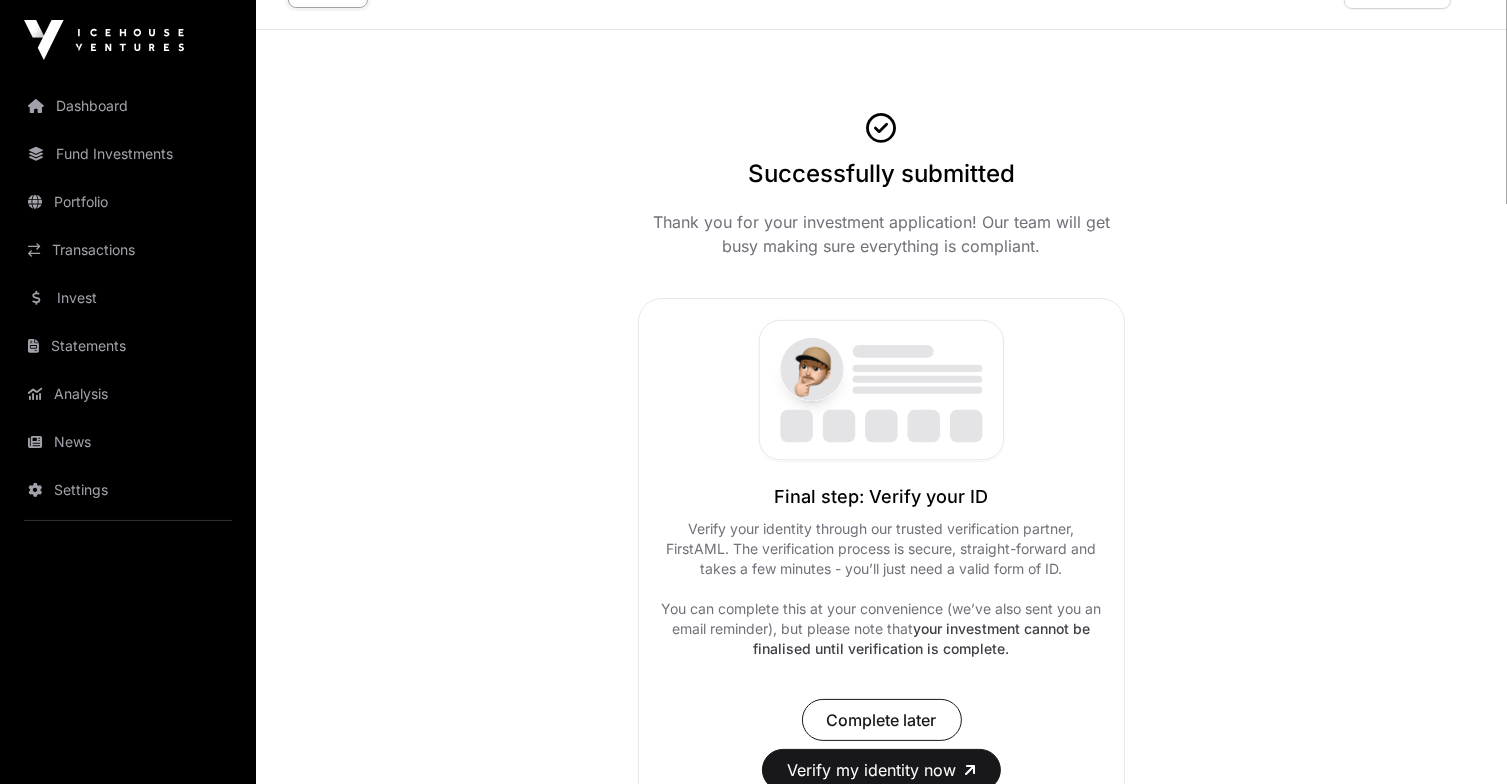scroll, scrollTop: 100, scrollLeft: 0, axis: vertical 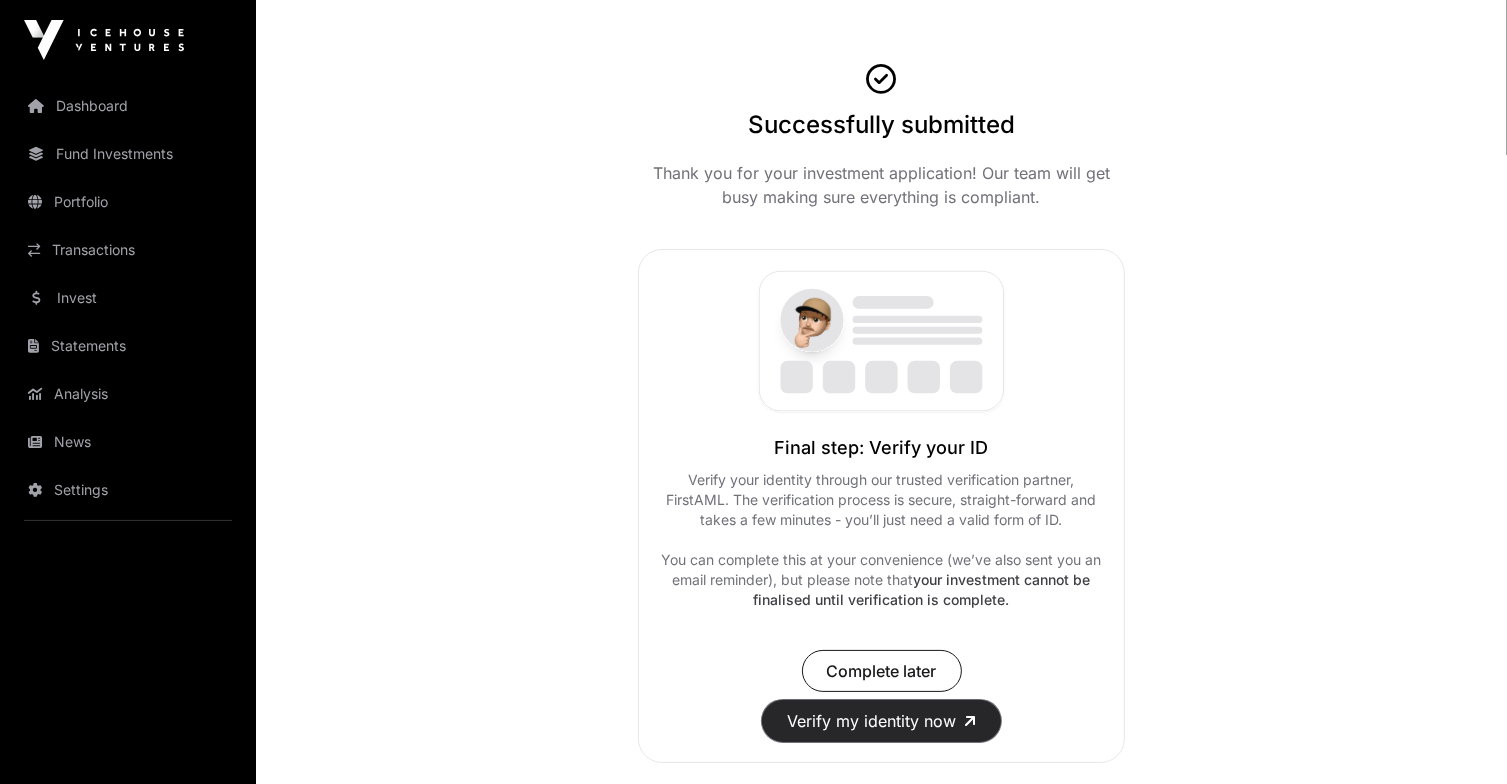 click on "Verify my identity now" 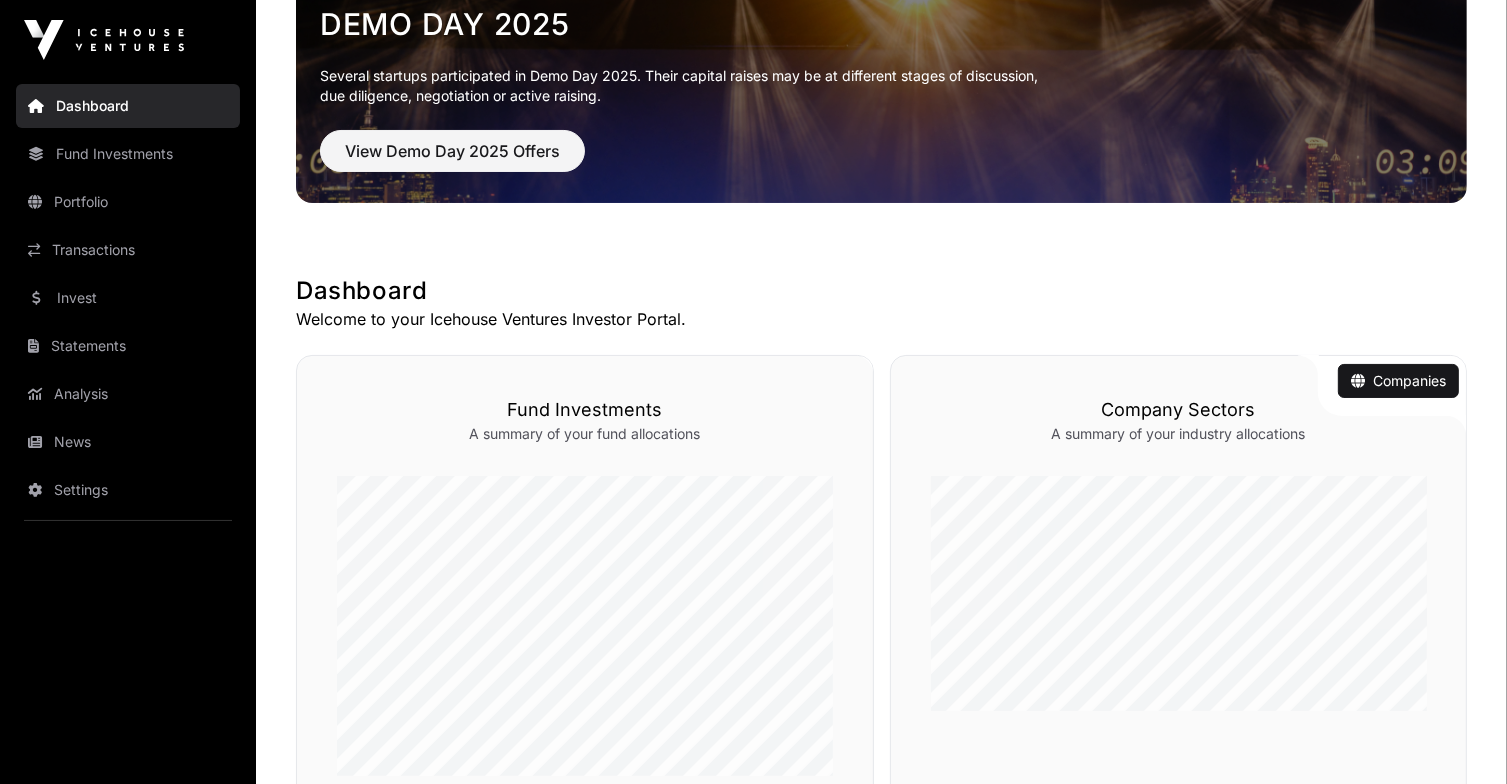 scroll, scrollTop: 0, scrollLeft: 0, axis: both 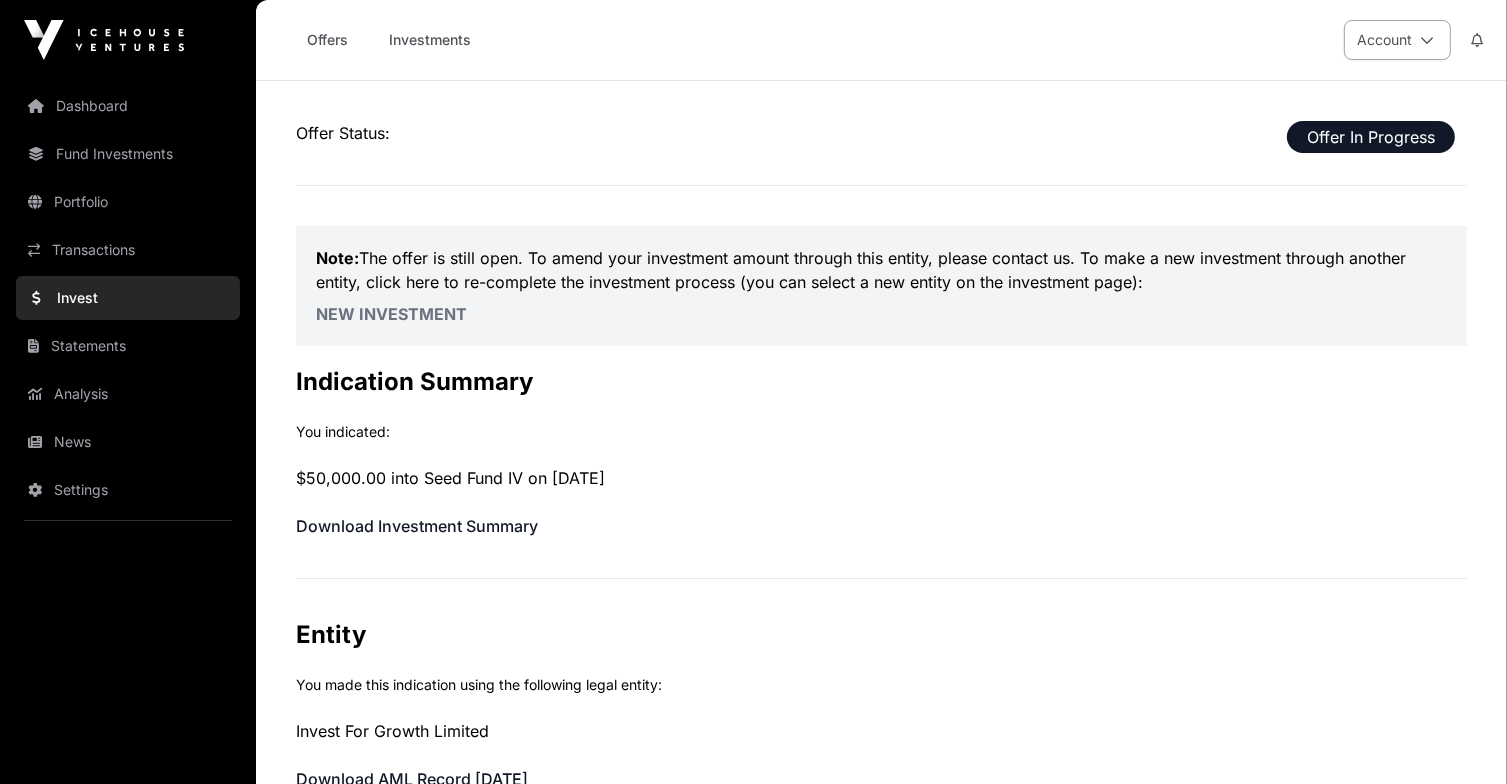 click 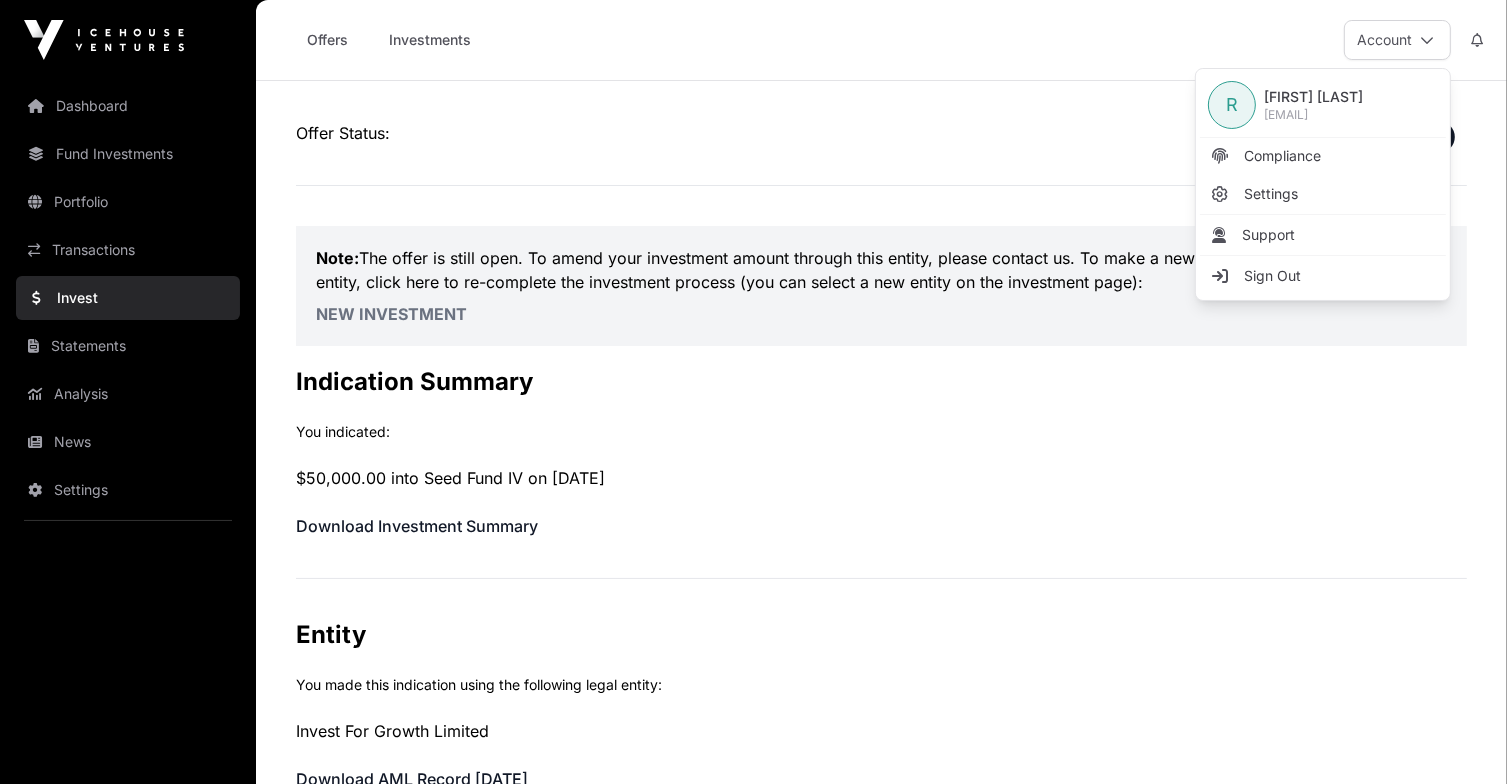 click on "Offers Investments  Account" 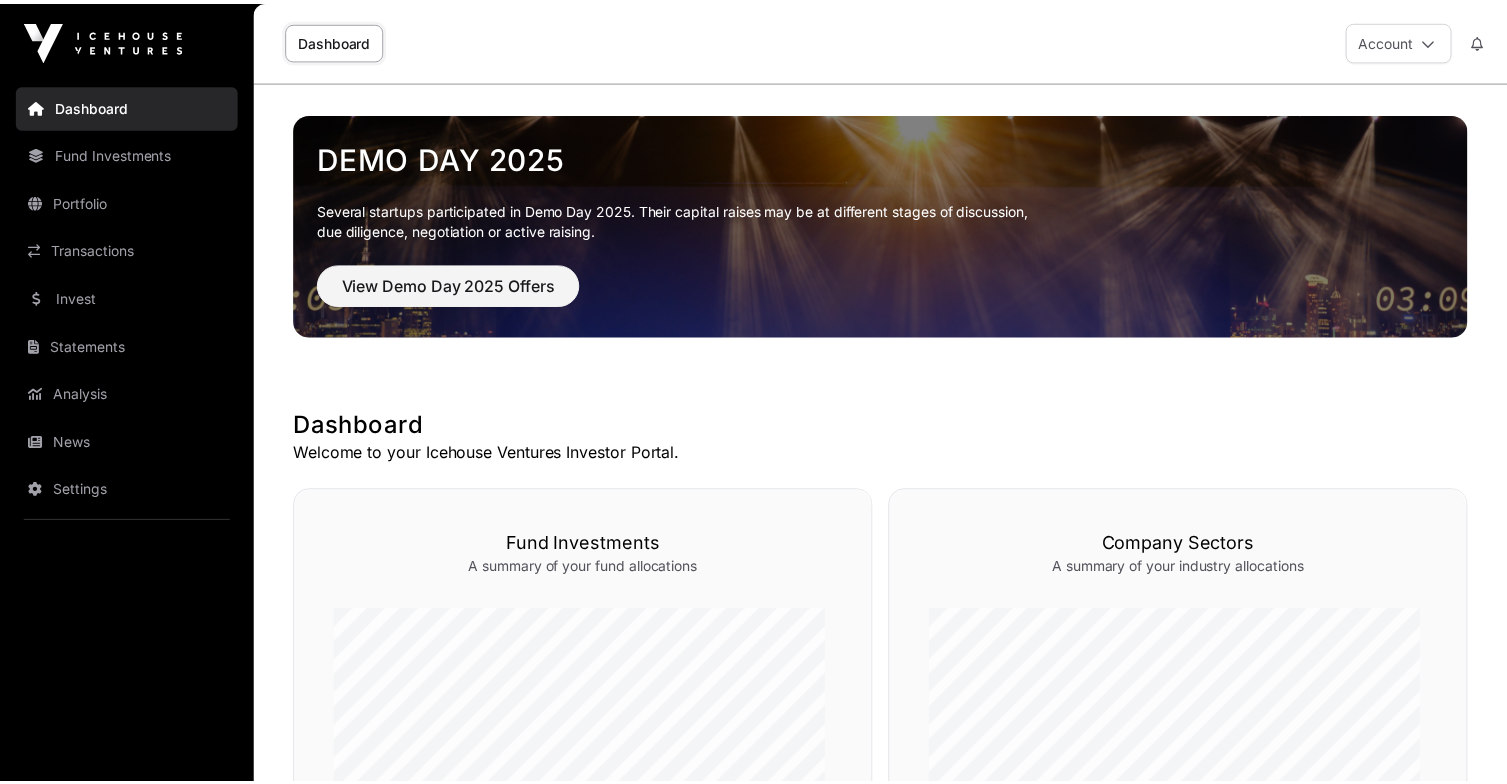 scroll, scrollTop: 0, scrollLeft: 0, axis: both 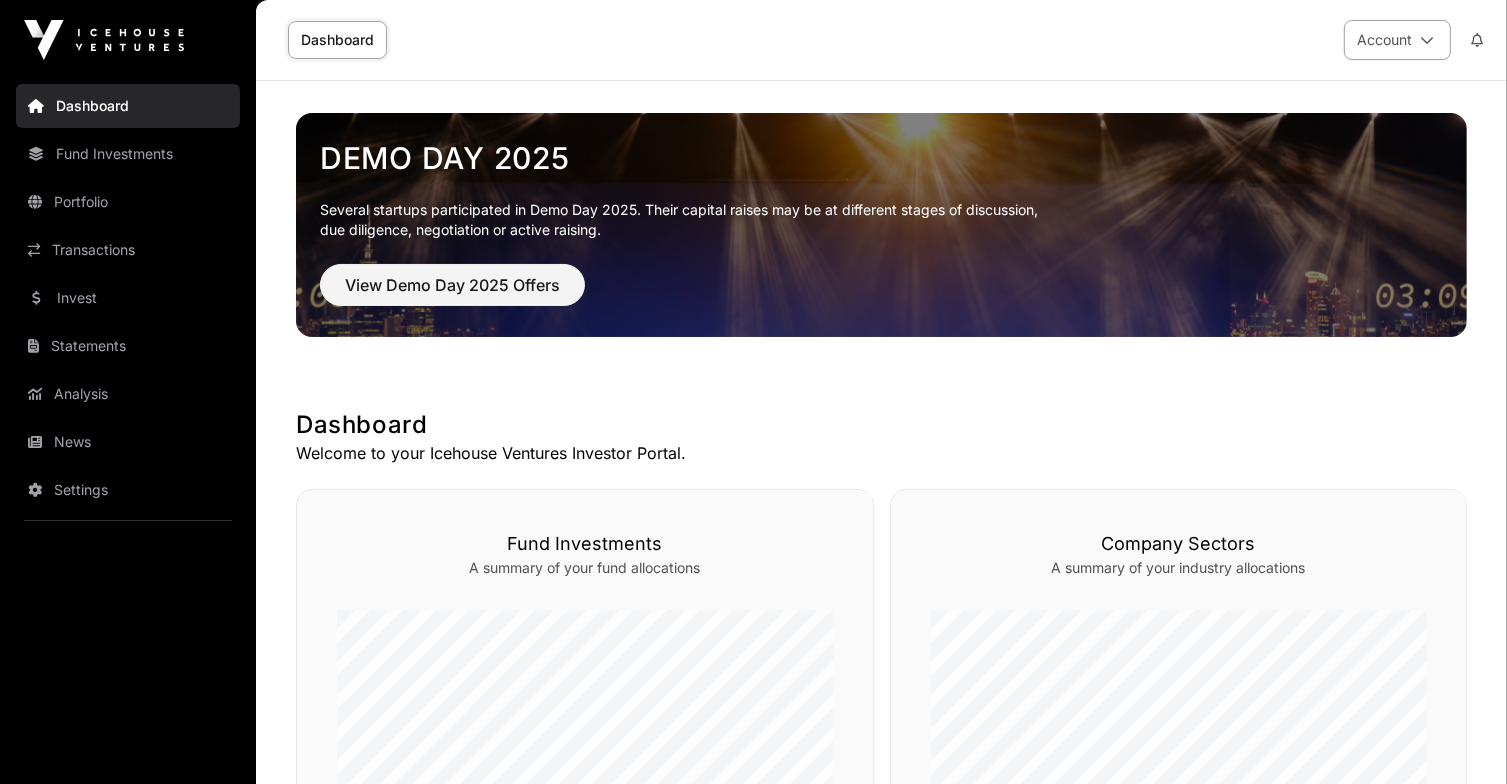 click 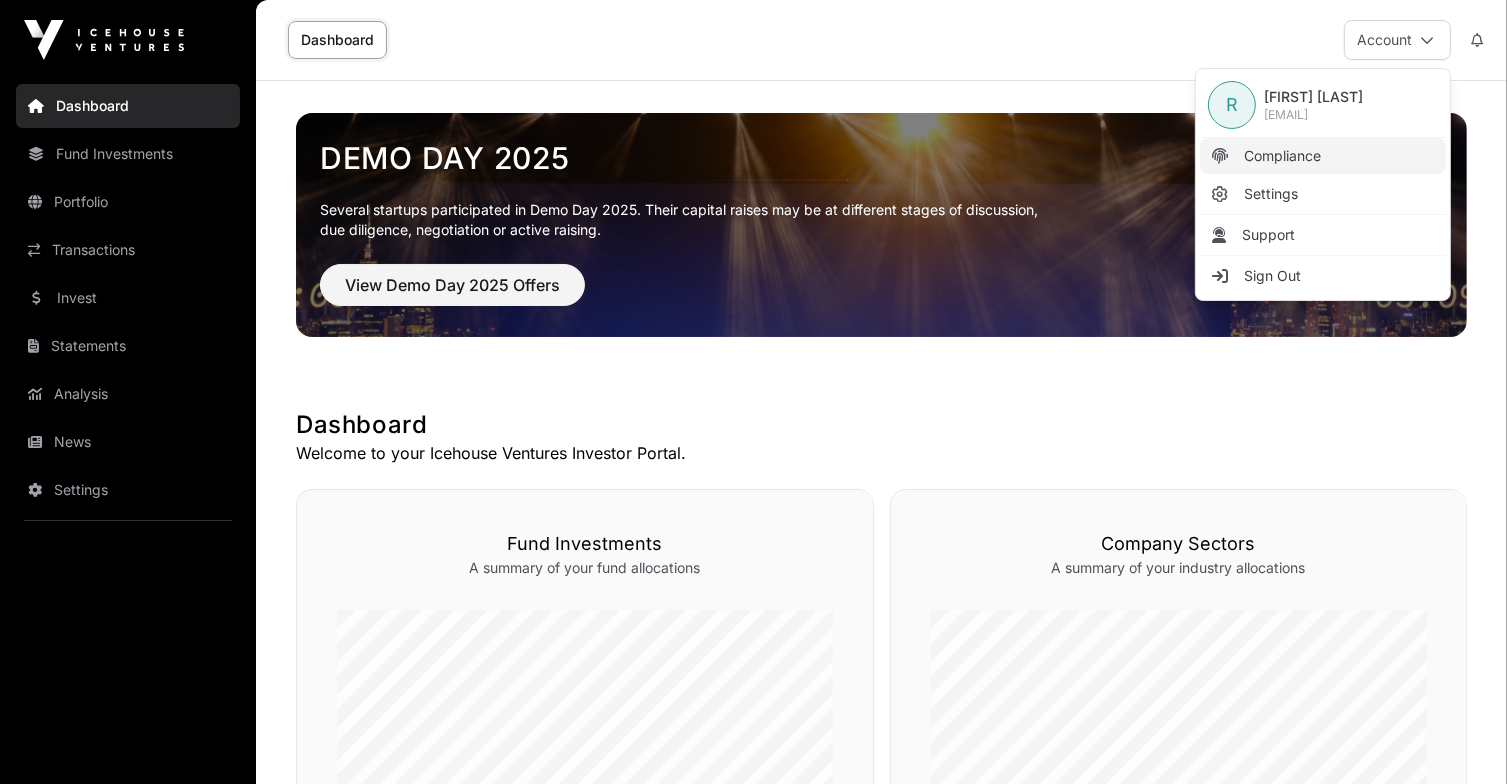 click on "Compliance" at bounding box center [1282, 156] 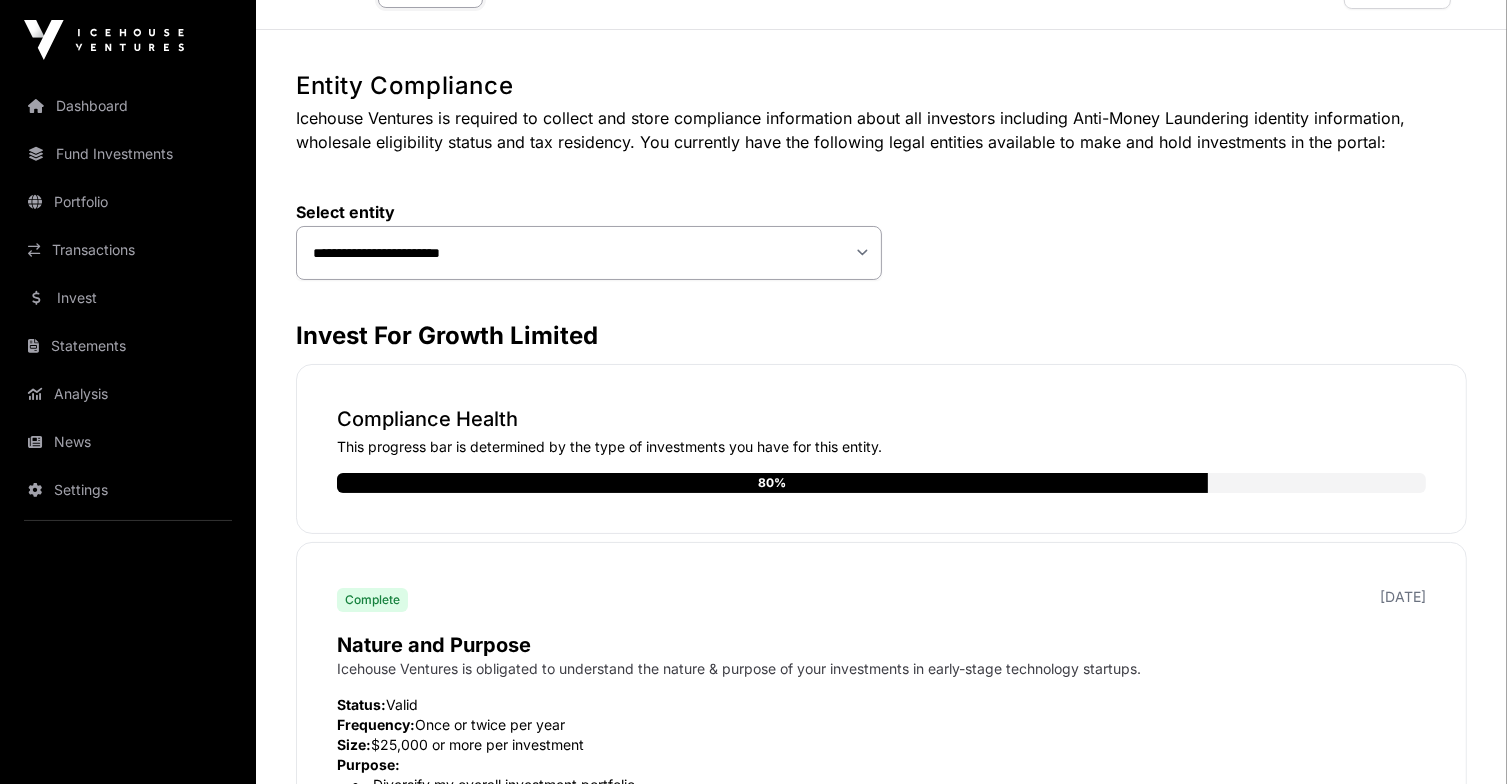 scroll, scrollTop: 0, scrollLeft: 0, axis: both 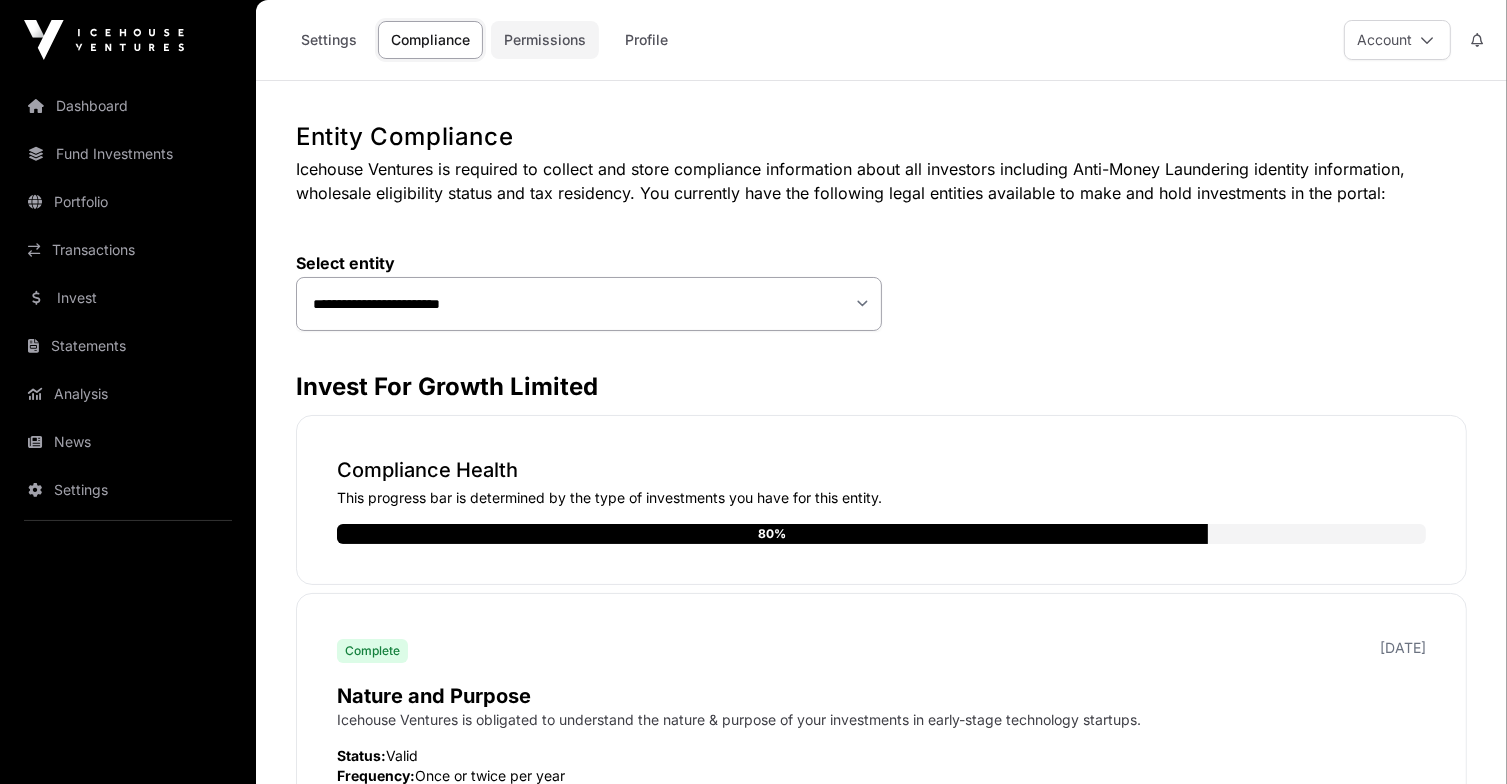 click on "Permissions" 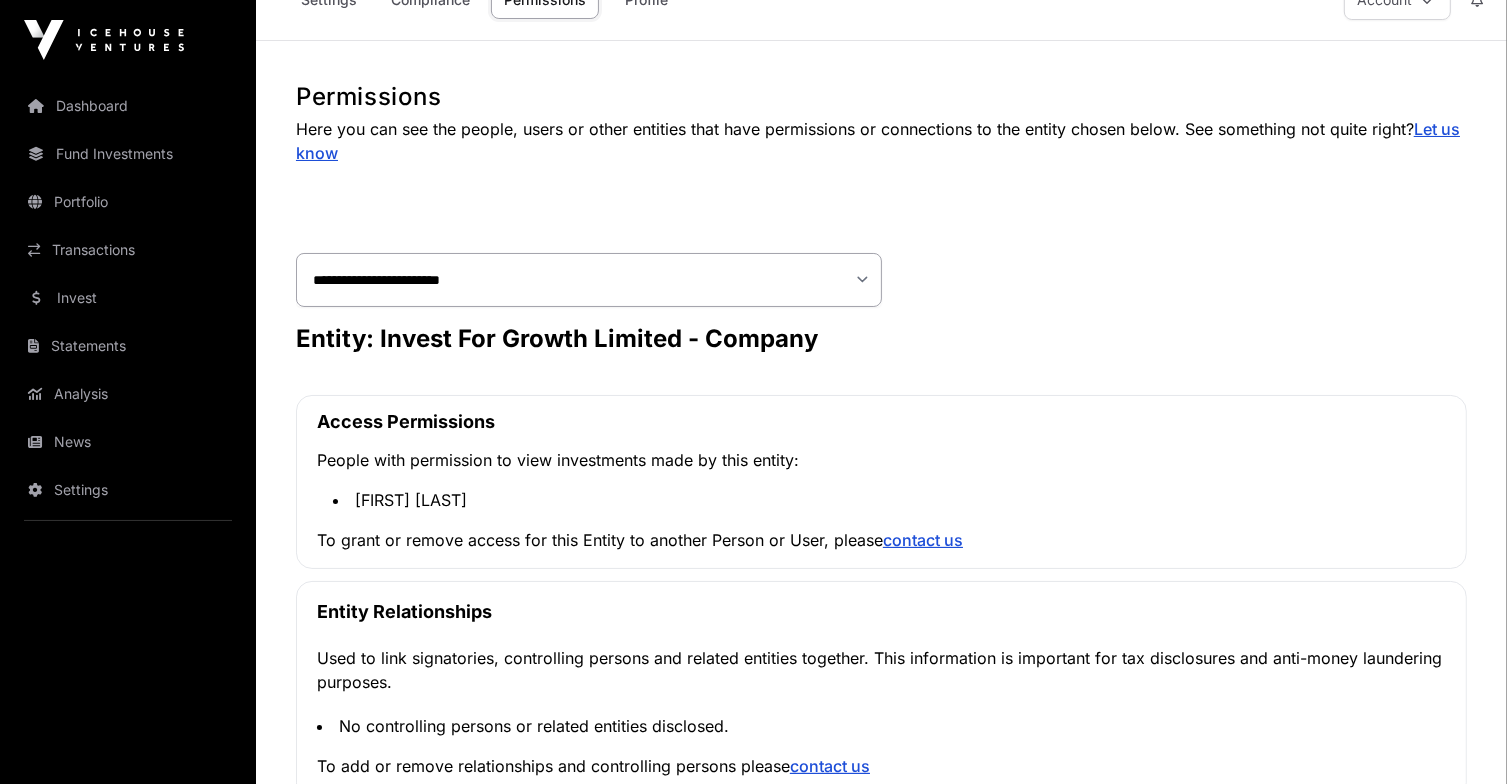 scroll, scrollTop: 0, scrollLeft: 0, axis: both 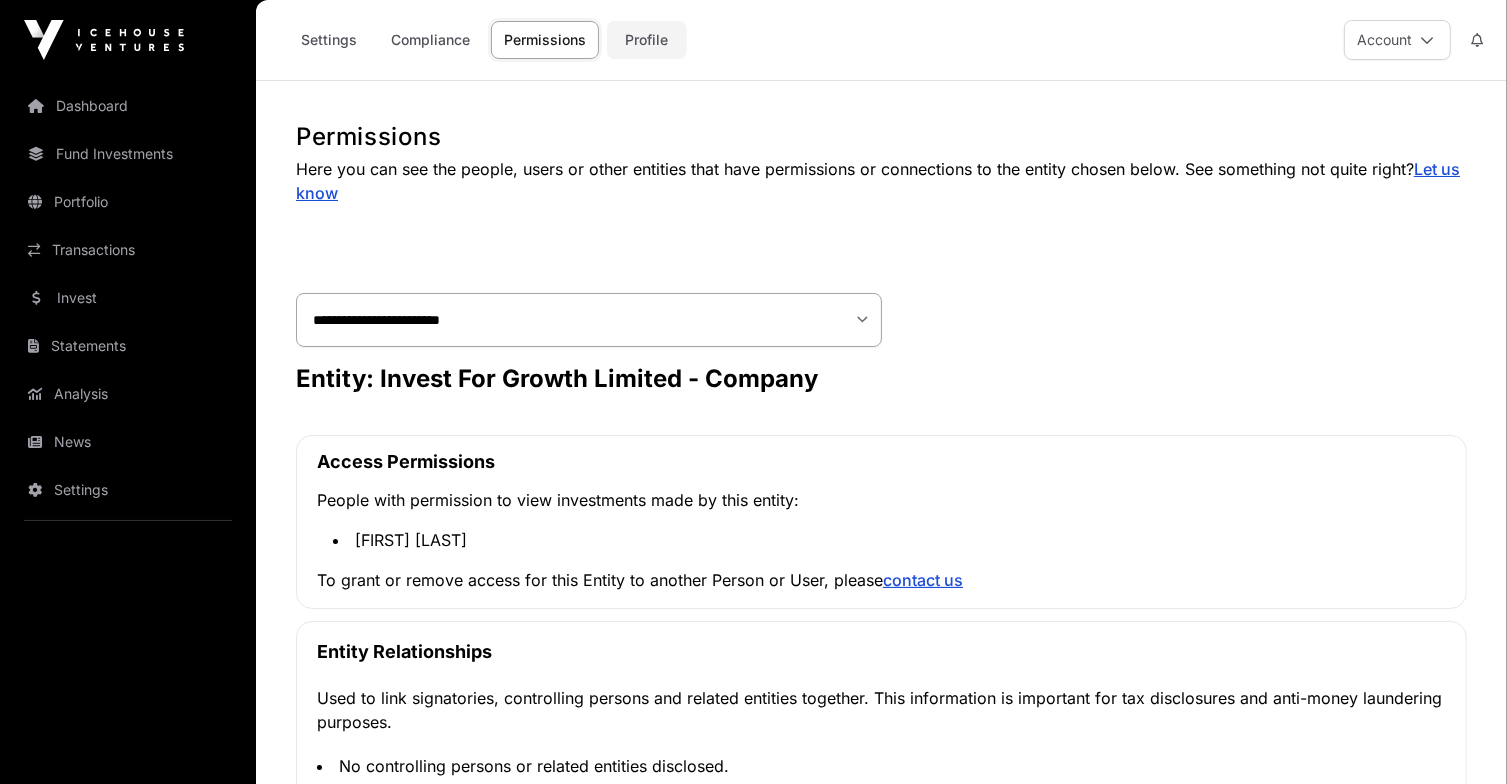 click on "Profile" 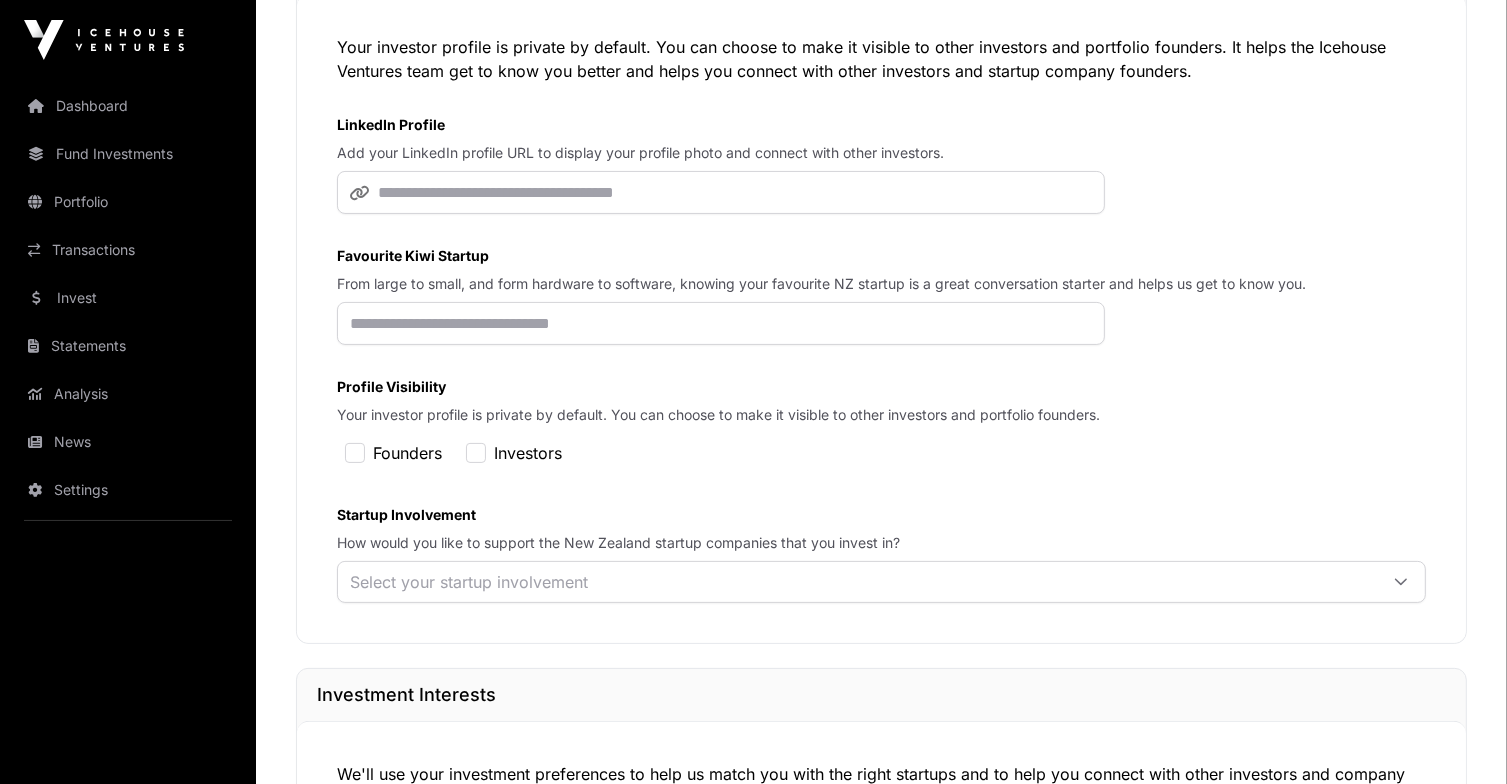 scroll, scrollTop: 0, scrollLeft: 0, axis: both 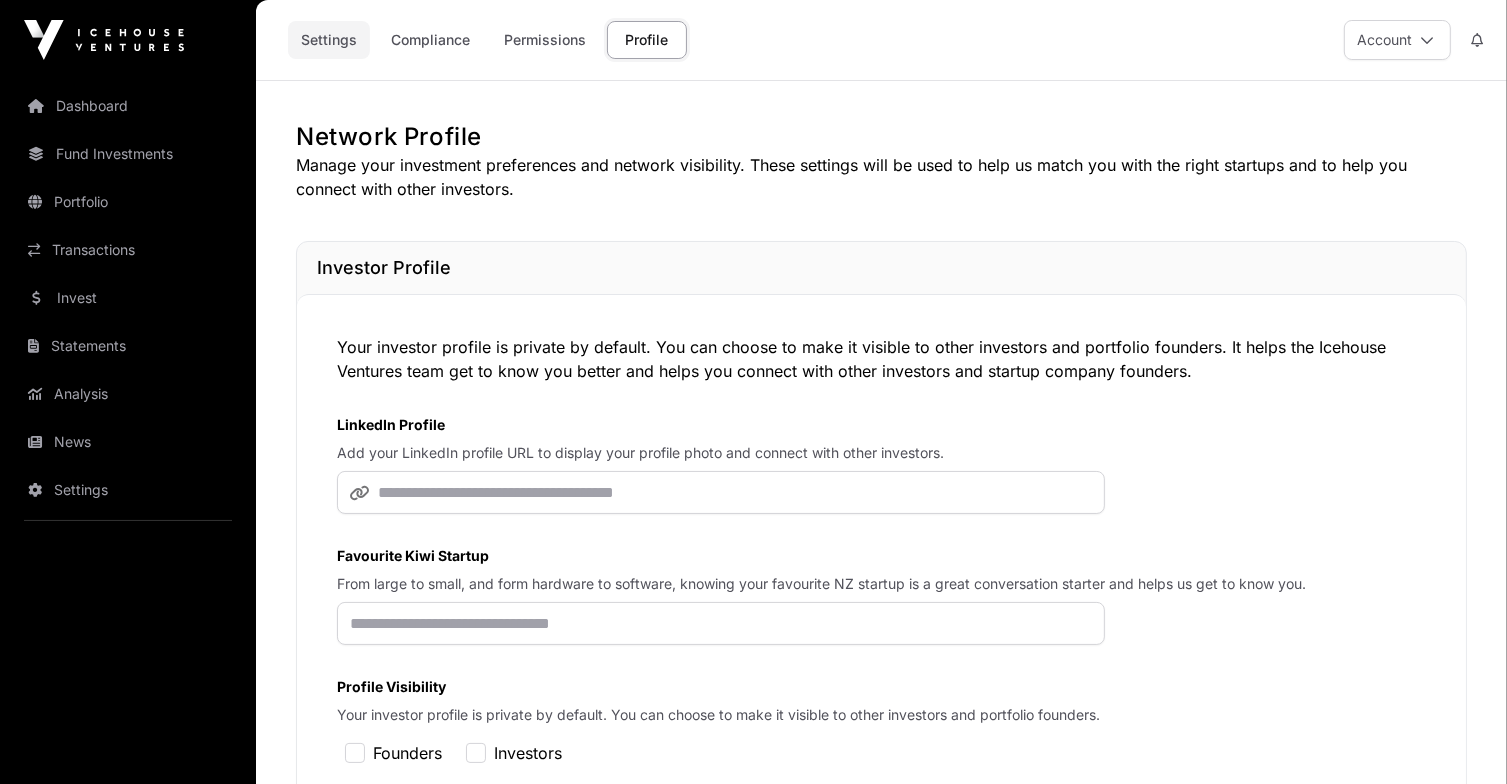 click on "Settings" 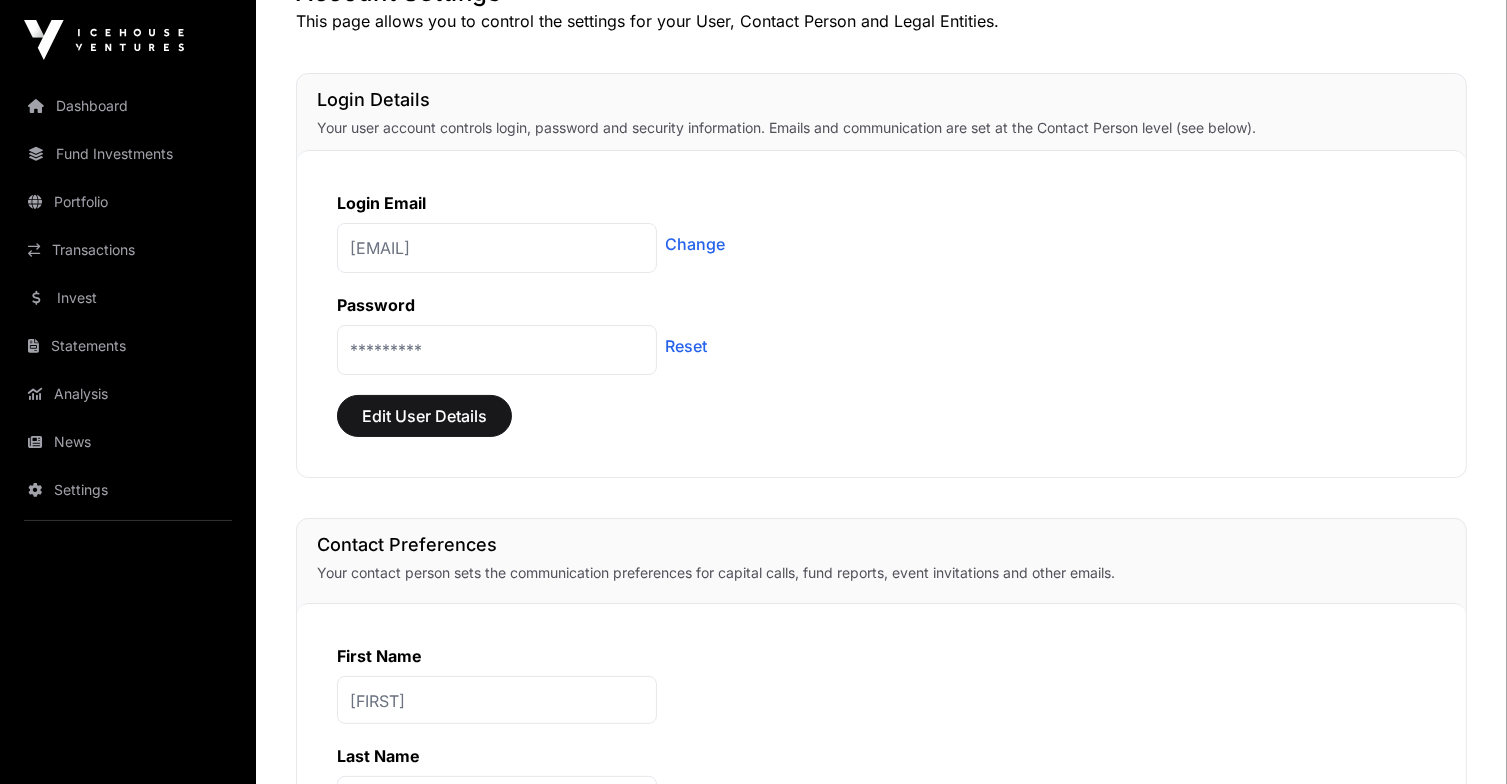 scroll, scrollTop: 200, scrollLeft: 0, axis: vertical 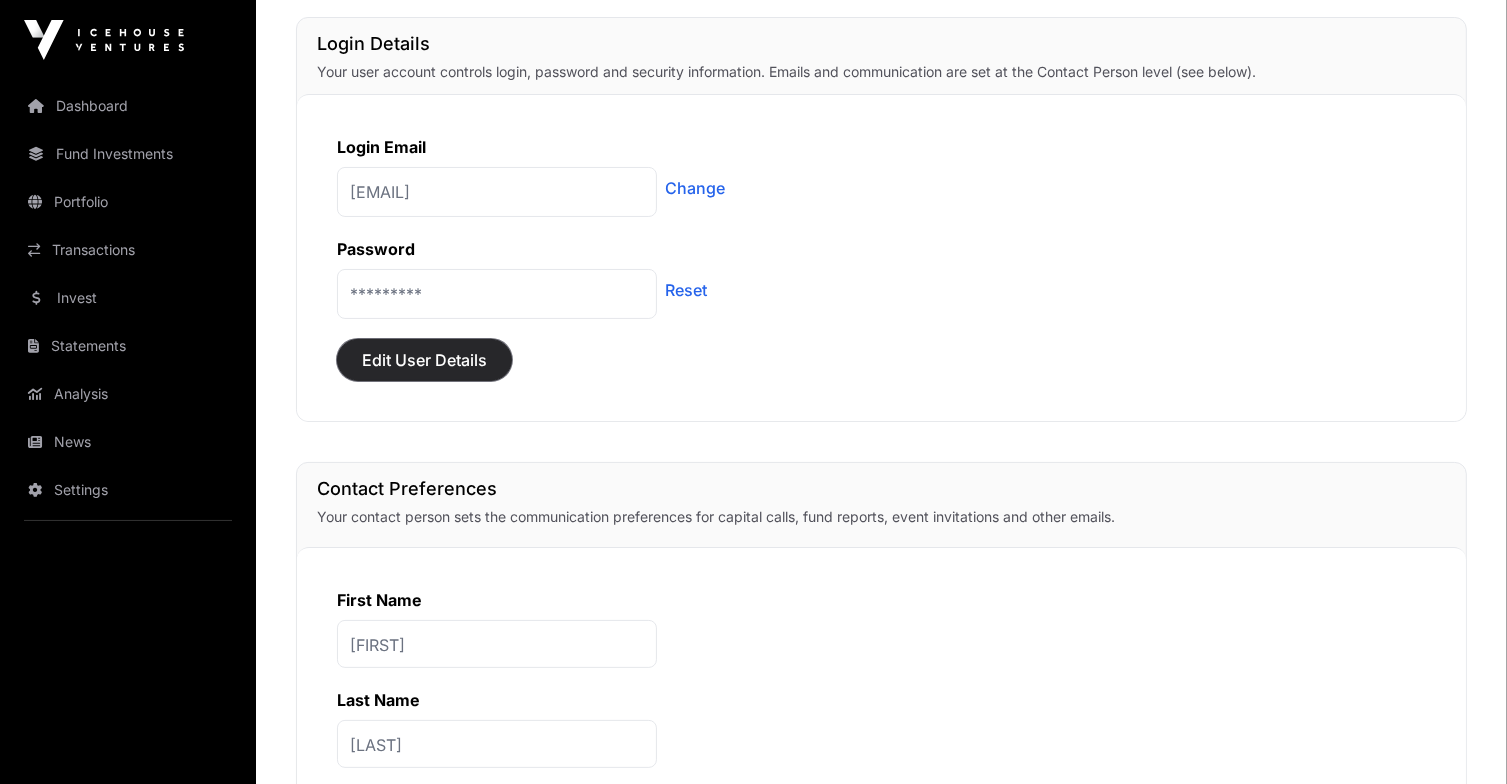 click on "Edit User Details" 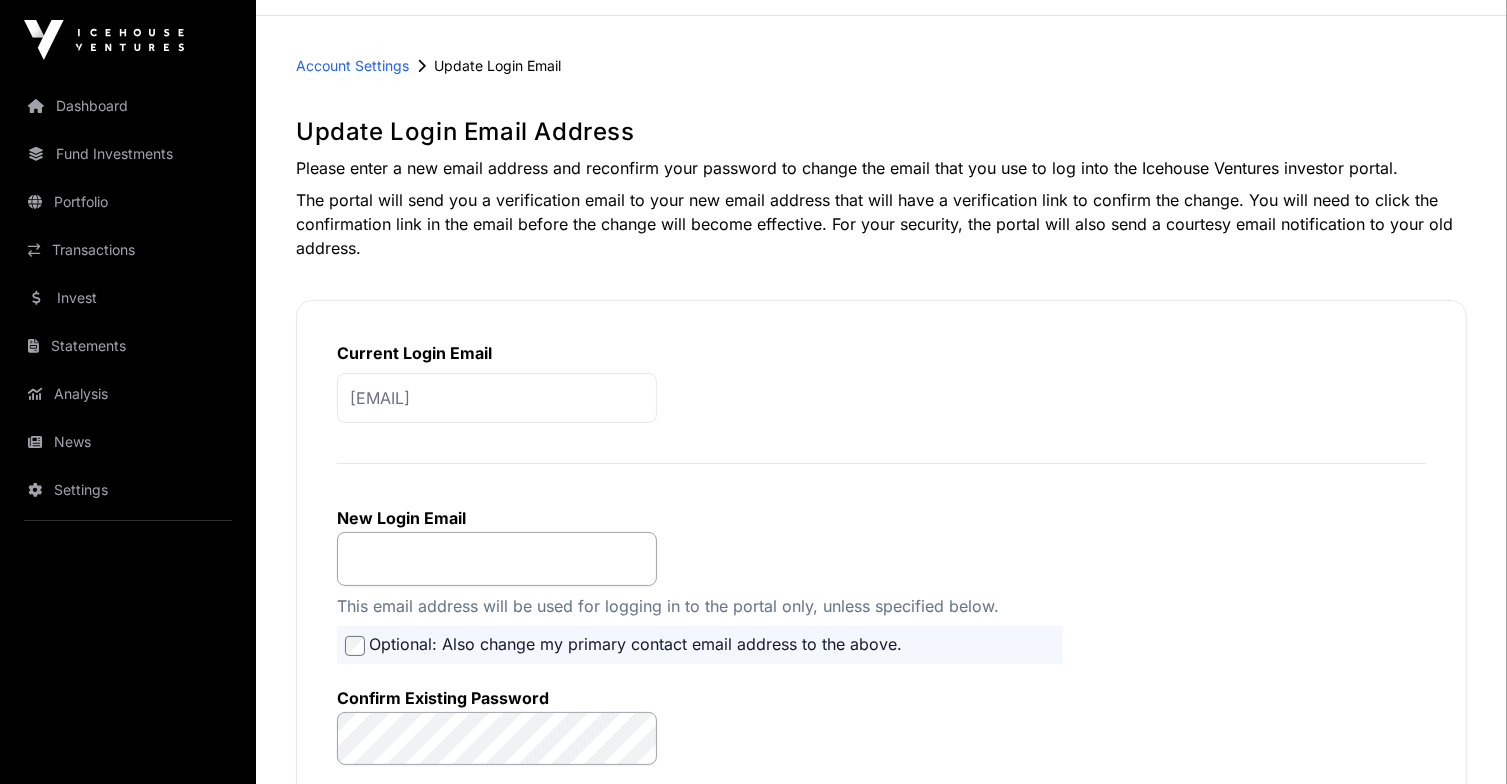 scroll, scrollTop: 0, scrollLeft: 0, axis: both 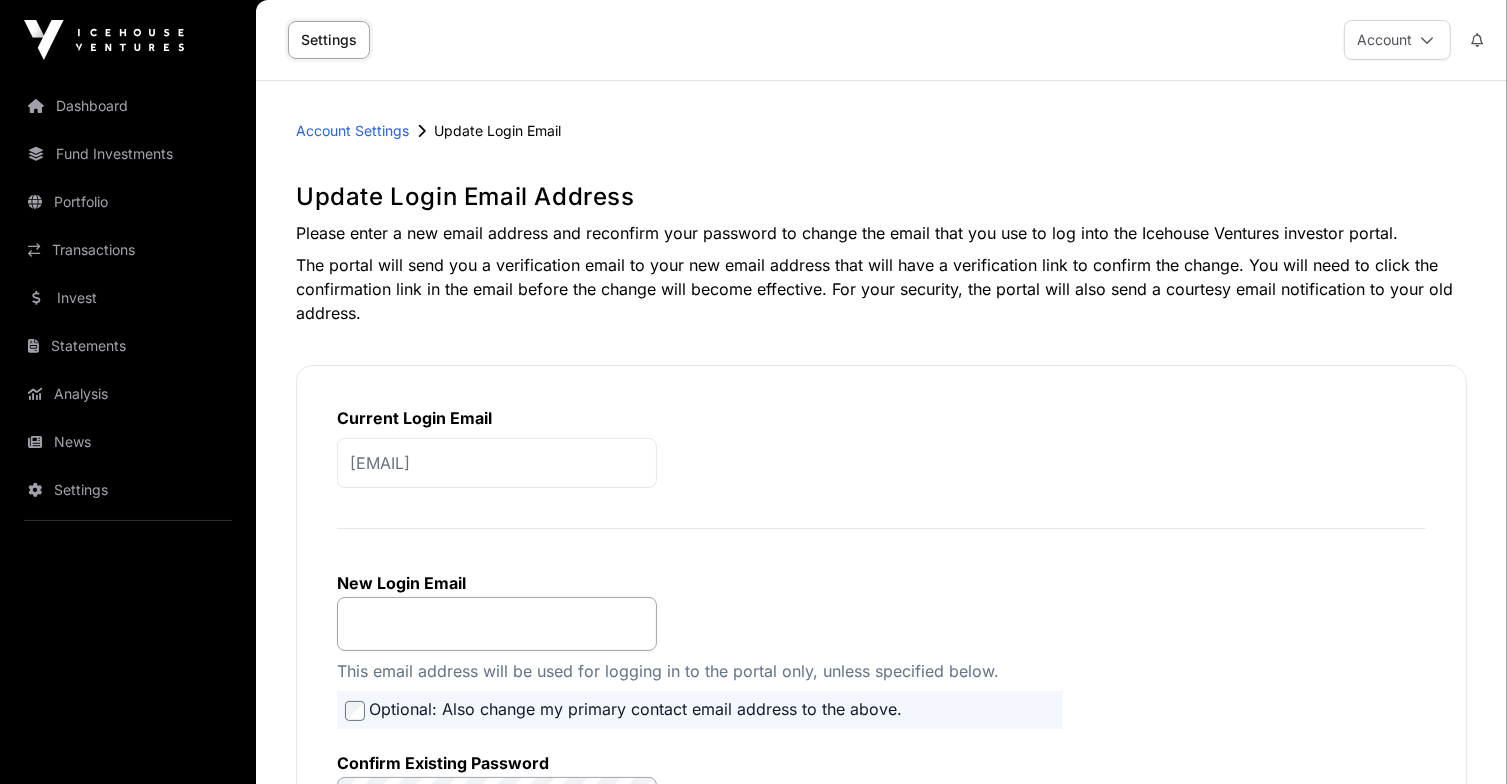 click on "Settings" 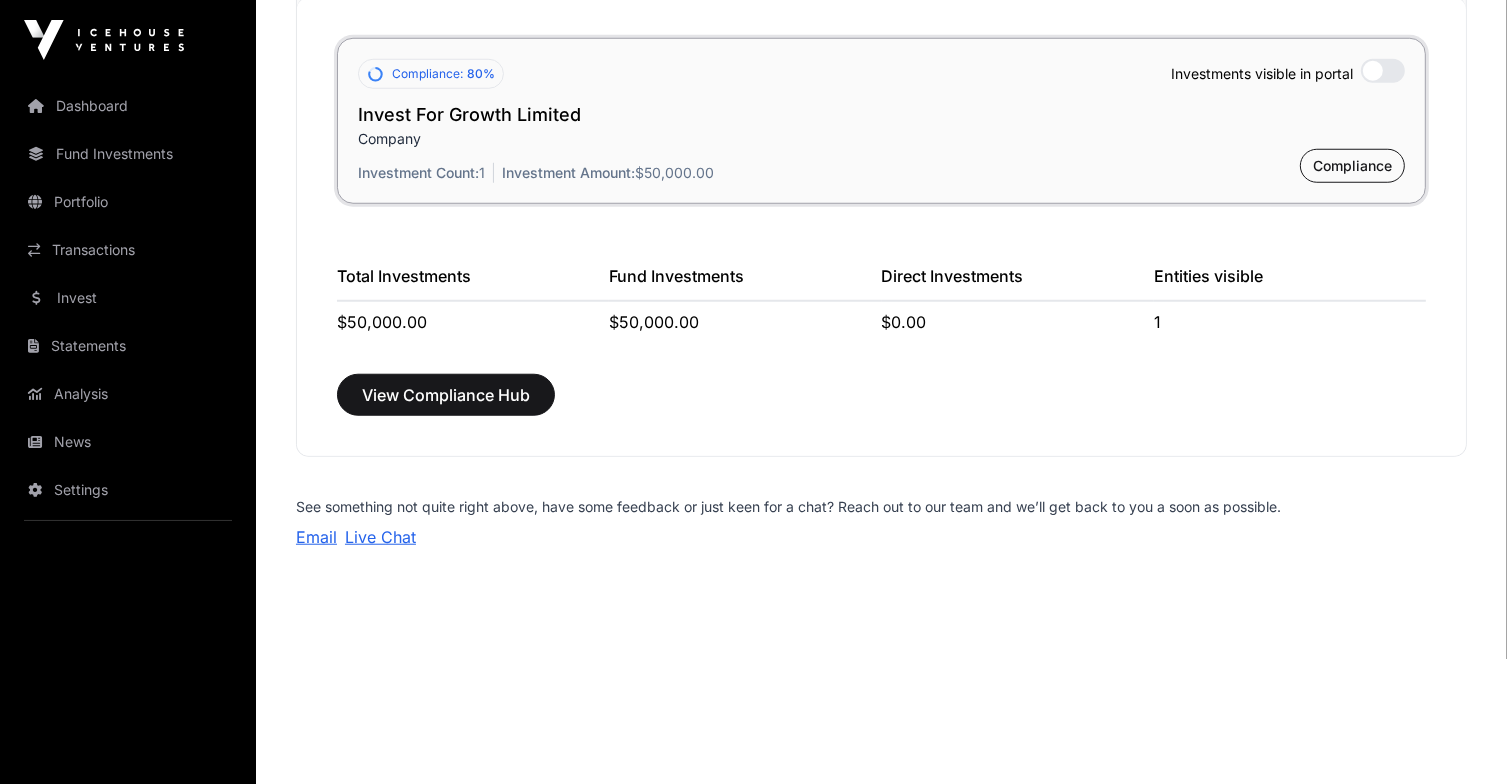 scroll, scrollTop: 1636, scrollLeft: 0, axis: vertical 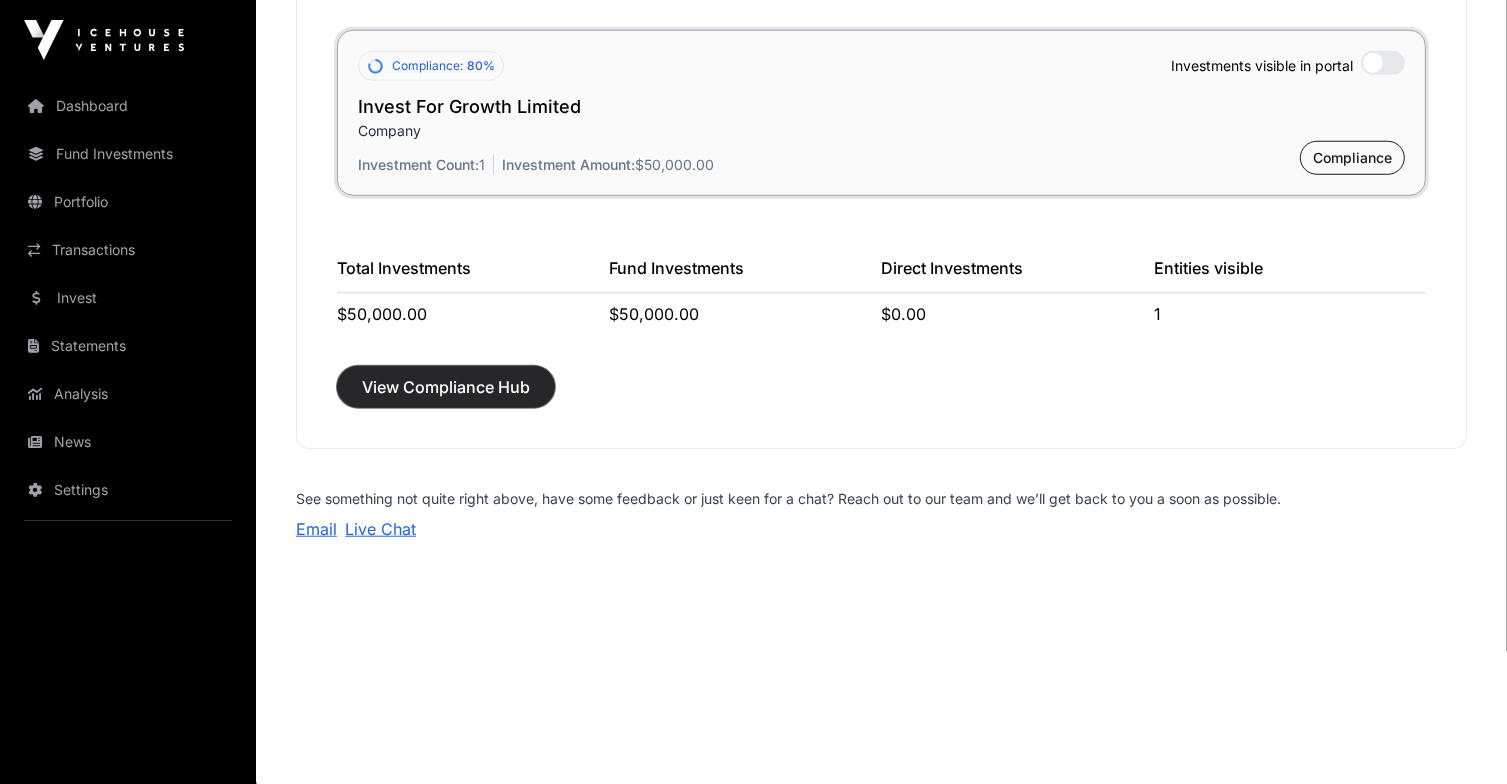 click on "View Compliance Hub" 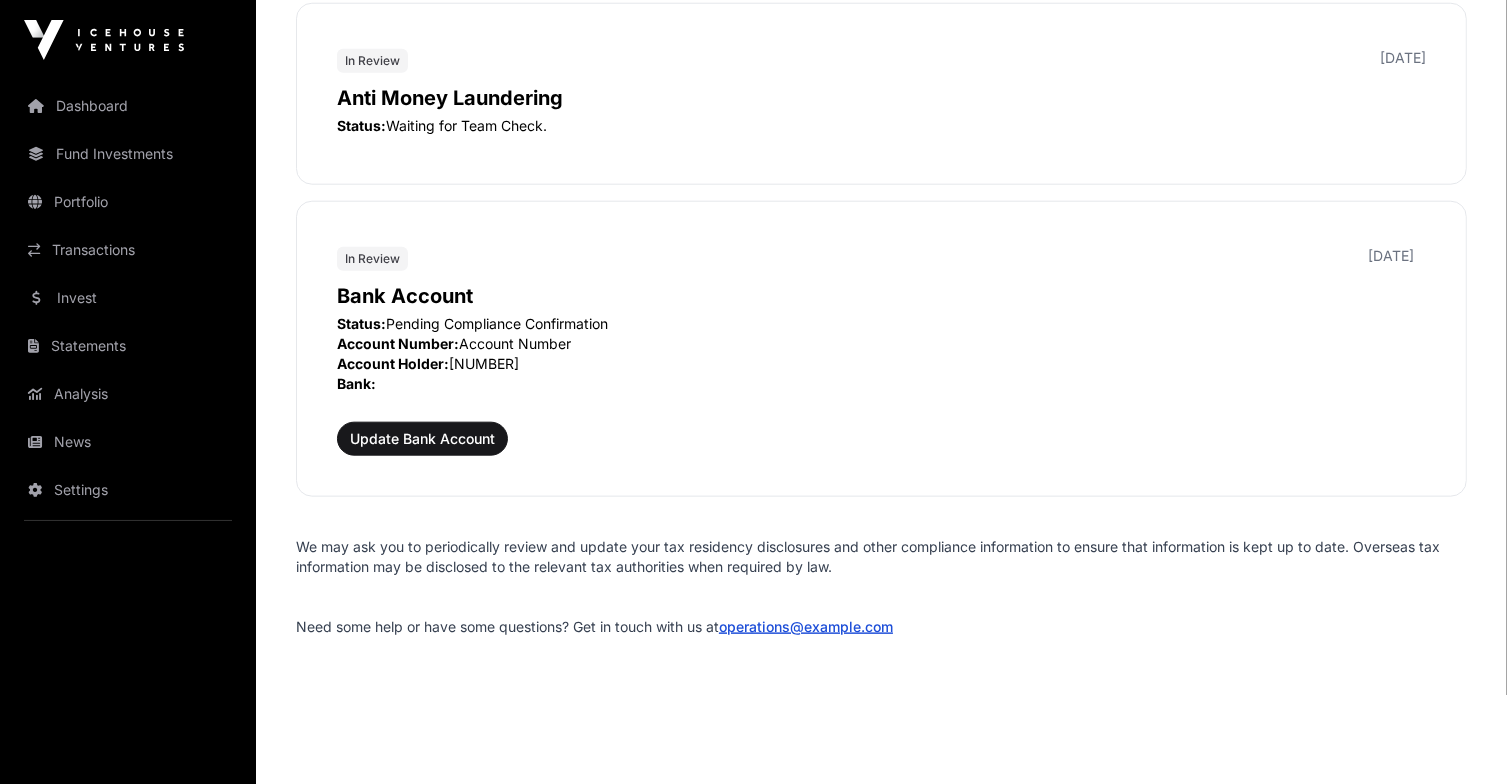 scroll, scrollTop: 2114, scrollLeft: 0, axis: vertical 